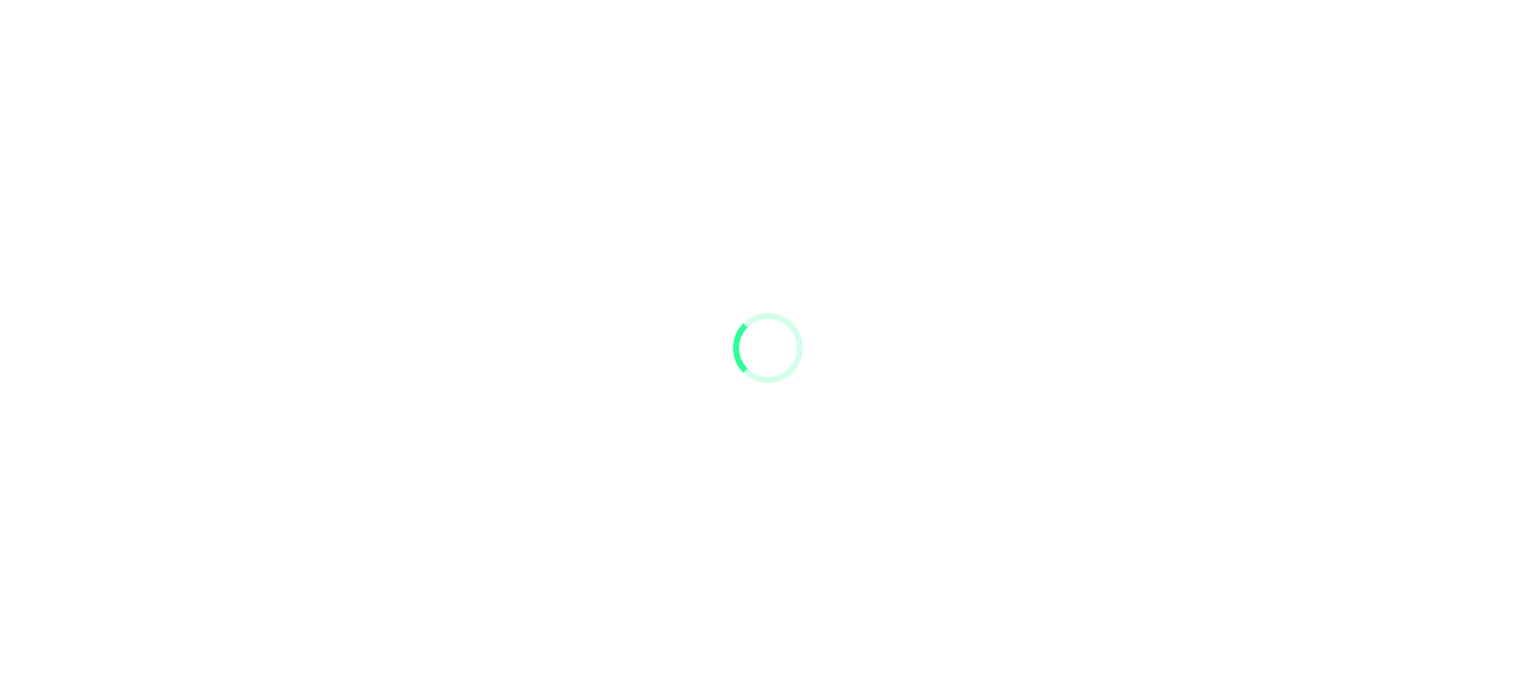 scroll, scrollTop: 0, scrollLeft: 0, axis: both 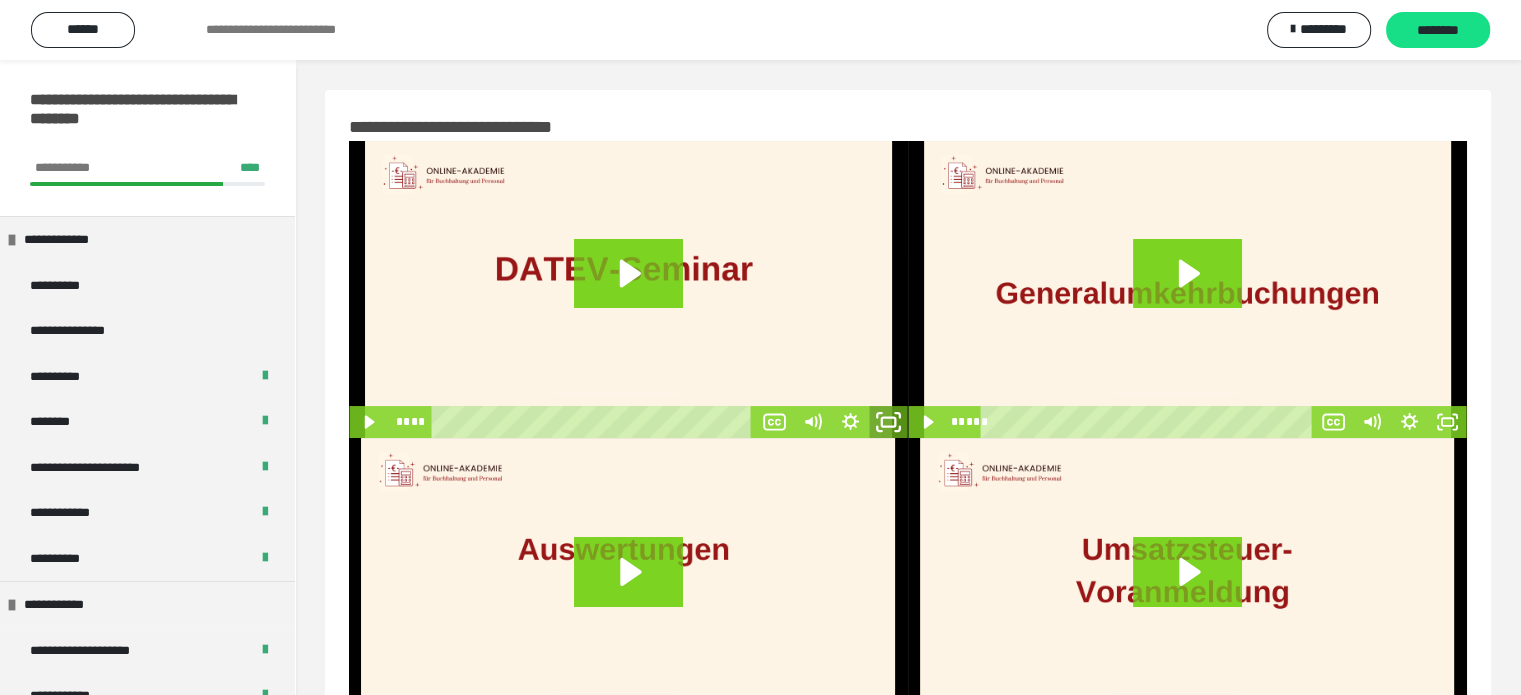 click 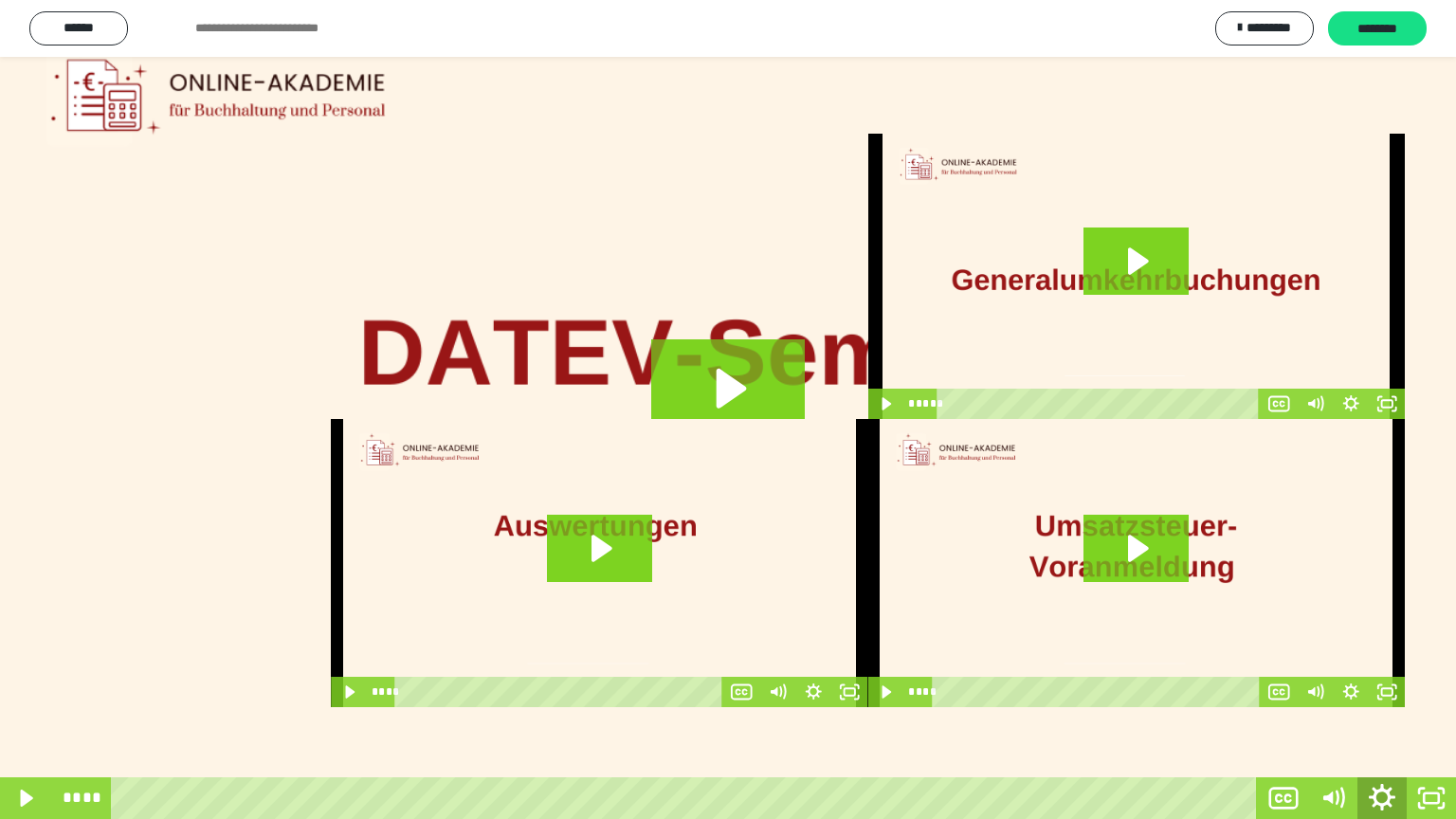 click 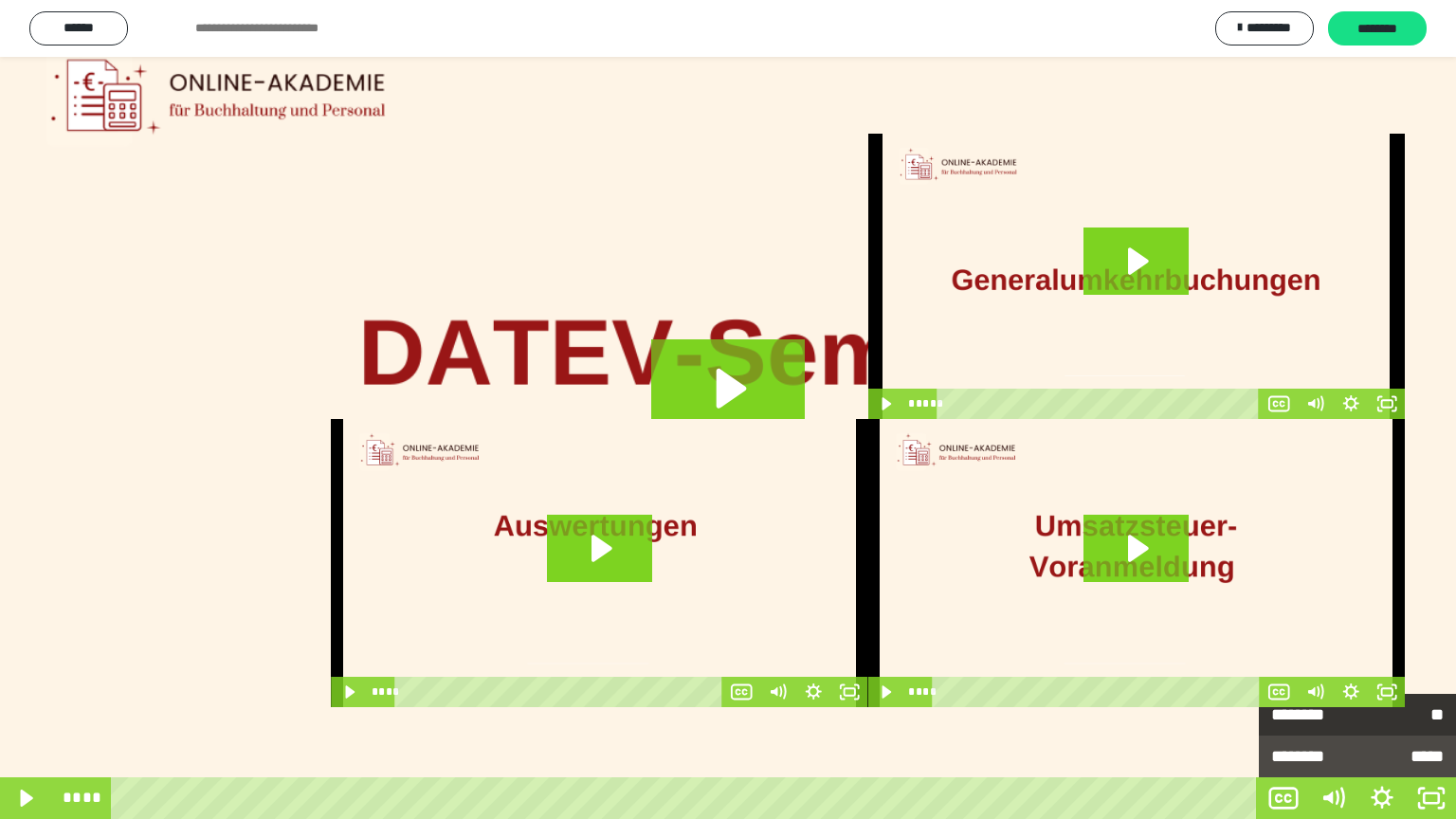click on "********" at bounding box center [1314, 715] 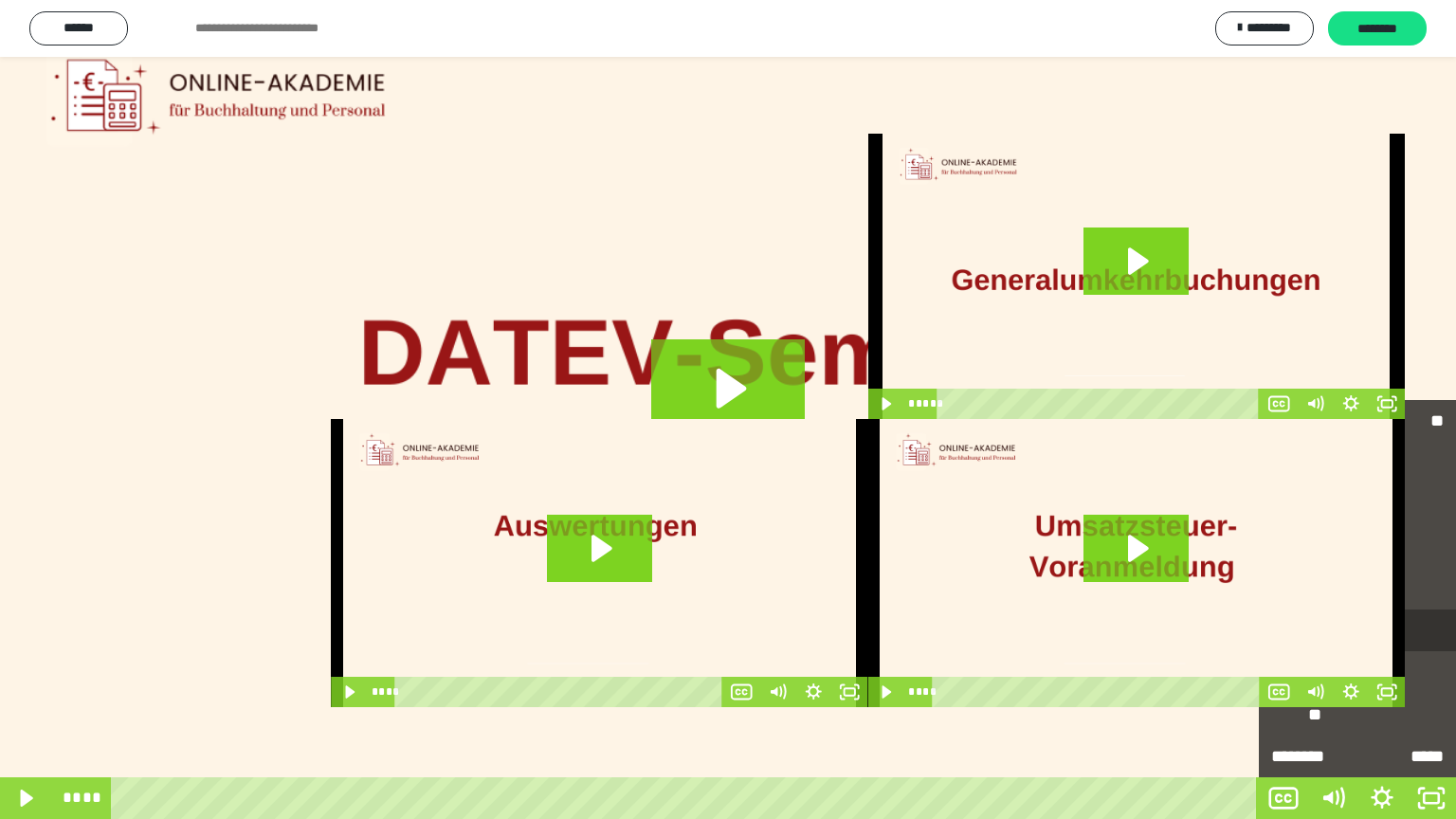 click on "****" at bounding box center (1357, 631) 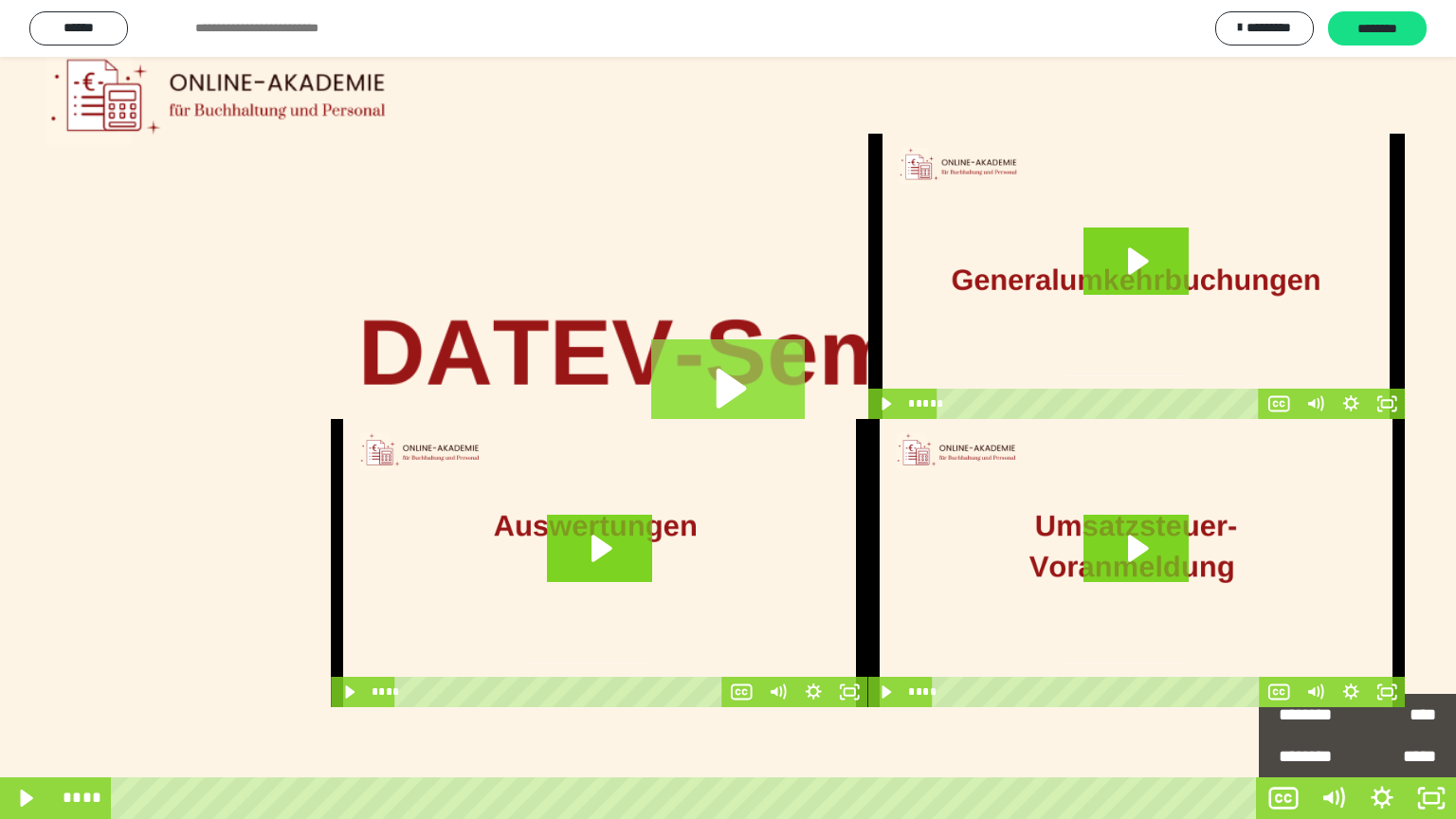 click 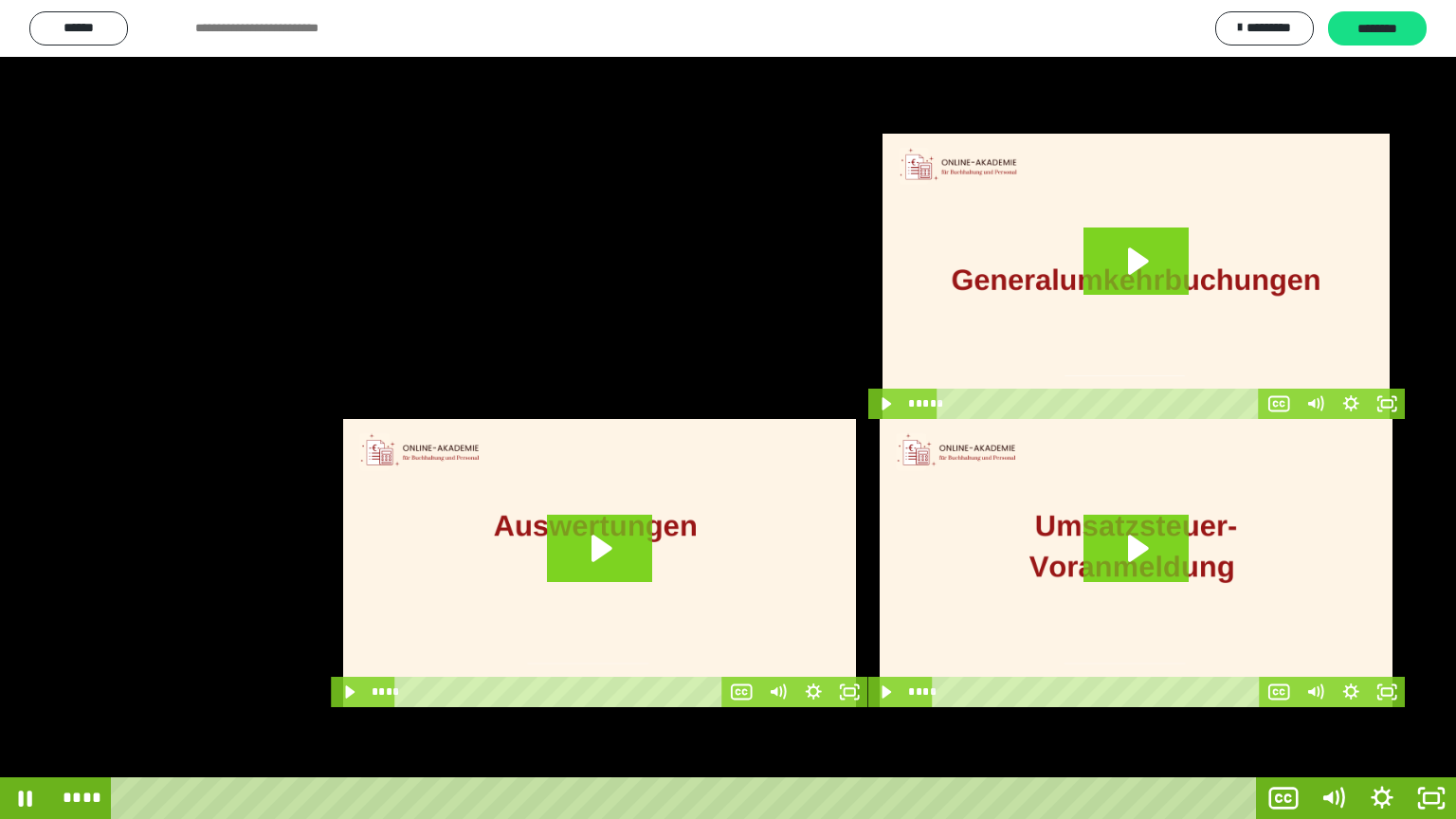 click at bounding box center (728, 410) 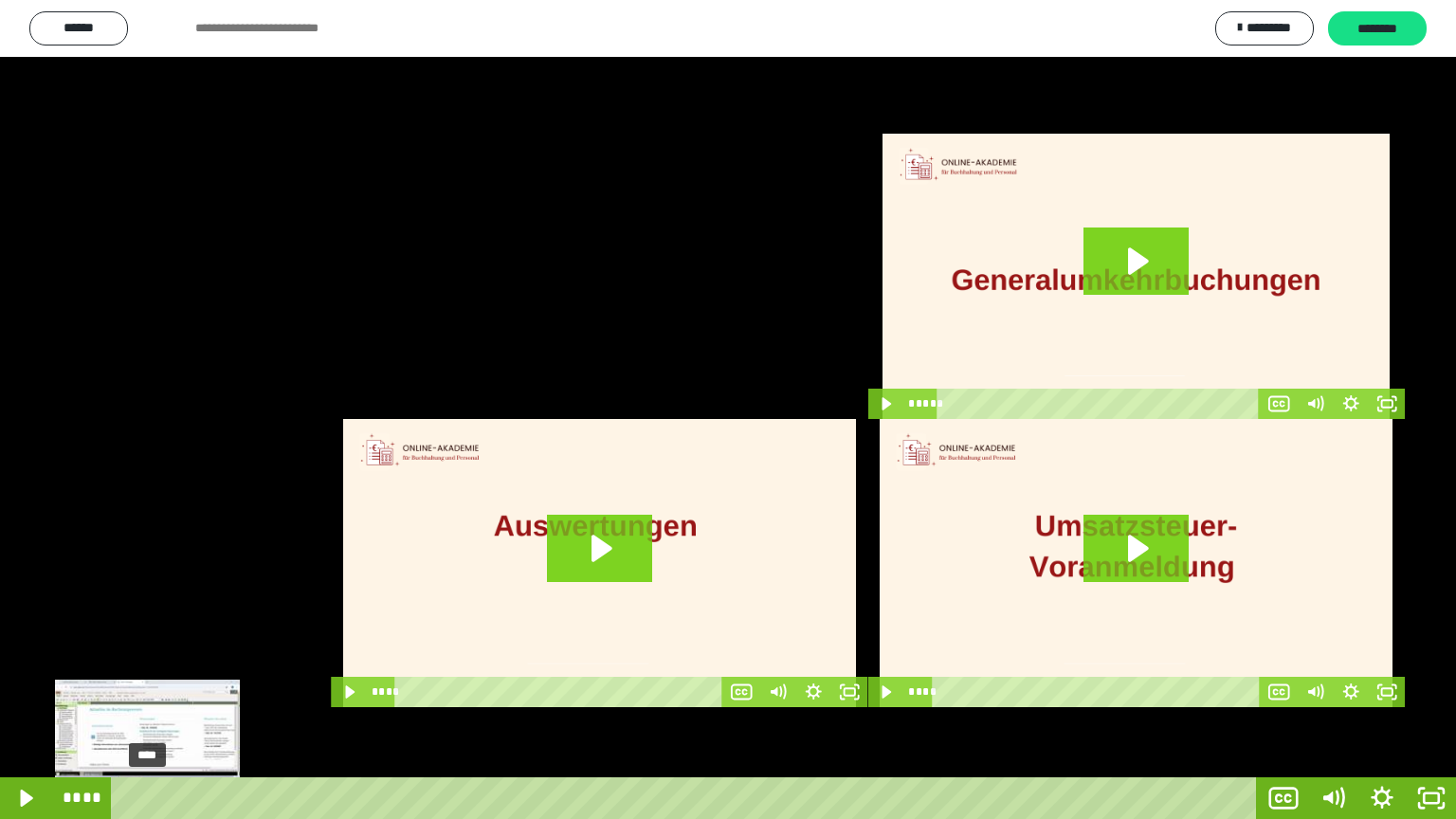 click on "****" at bounding box center [687, 798] 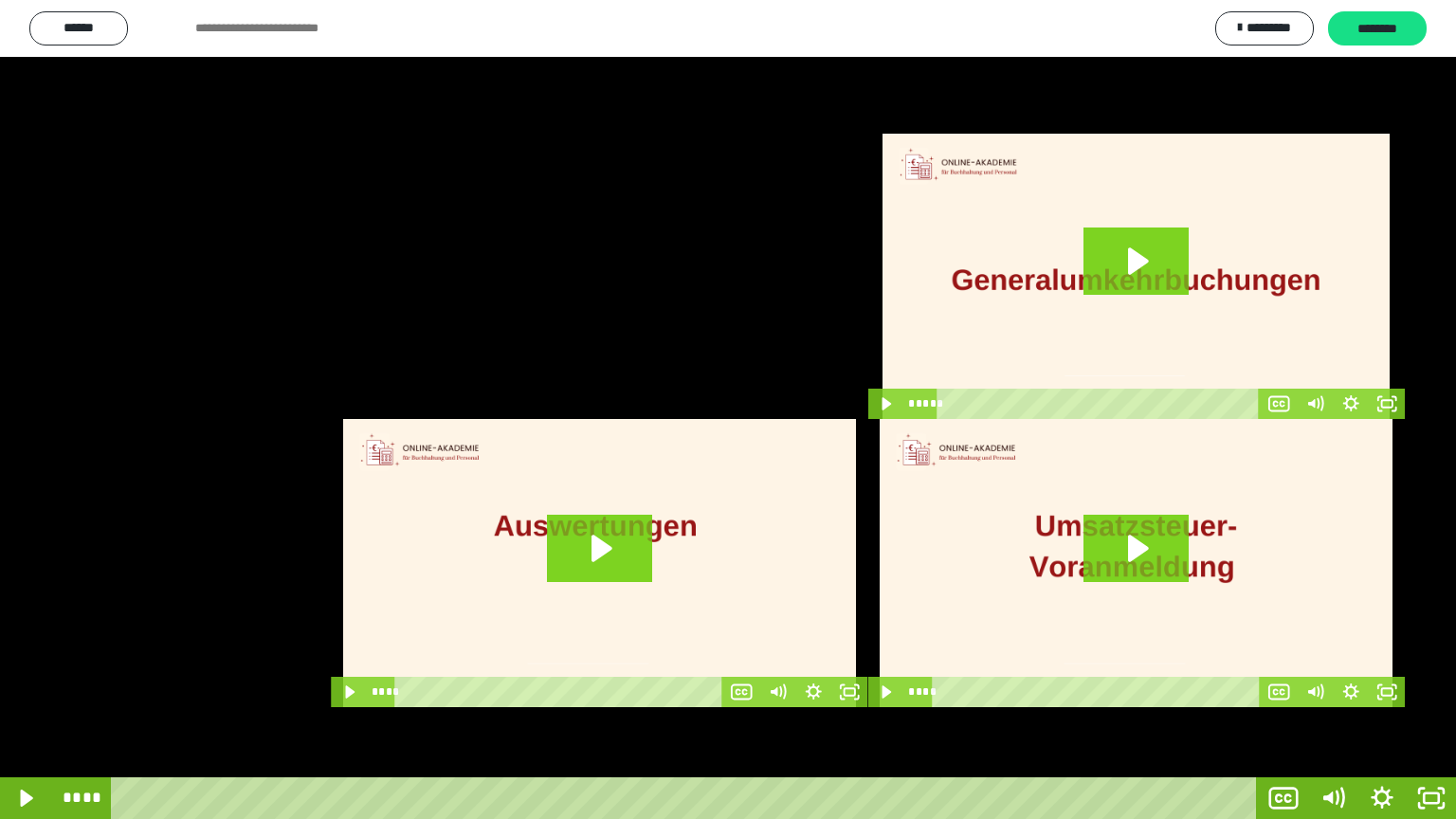 click at bounding box center (728, 410) 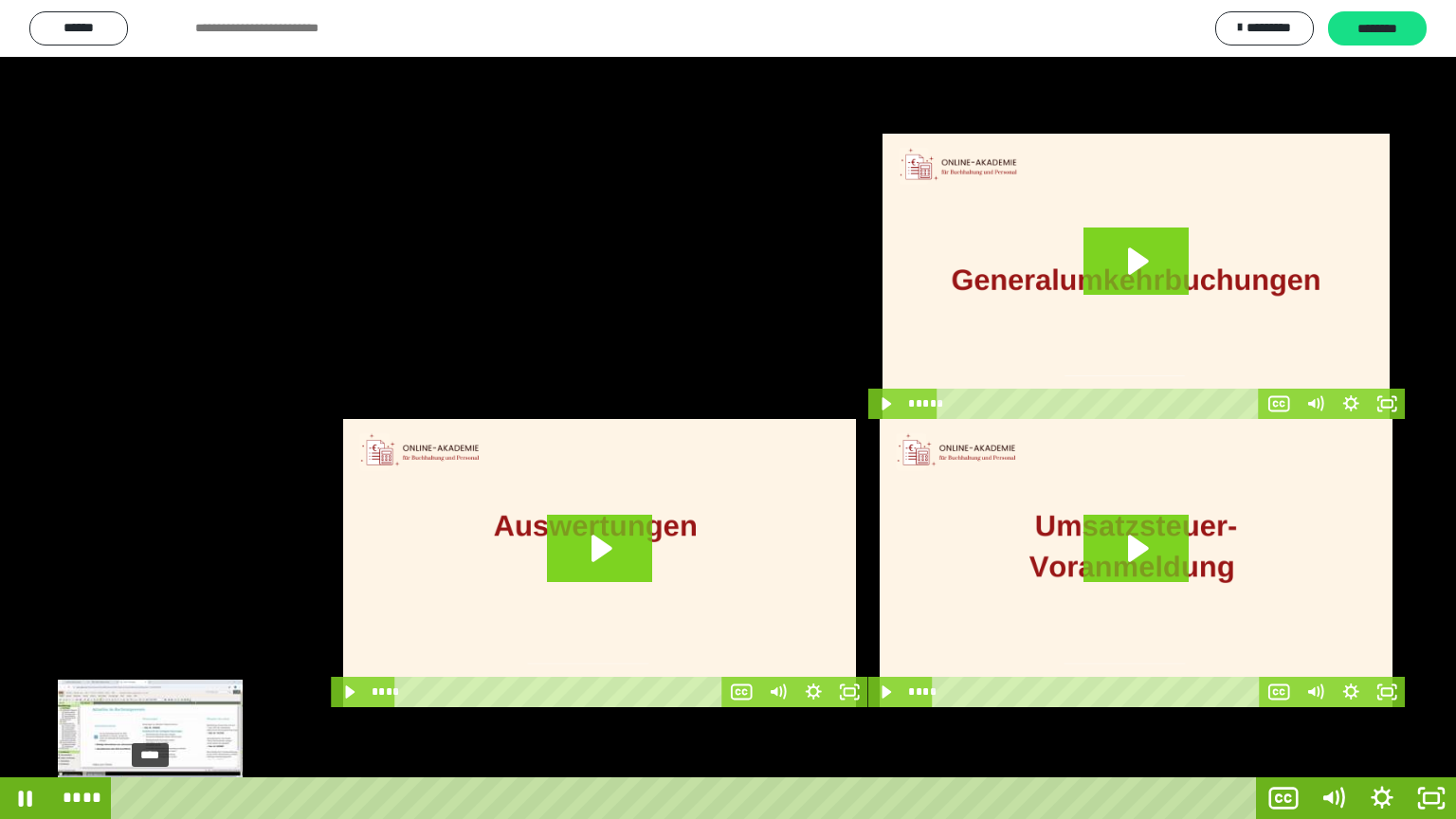 click on "****" at bounding box center (687, 798) 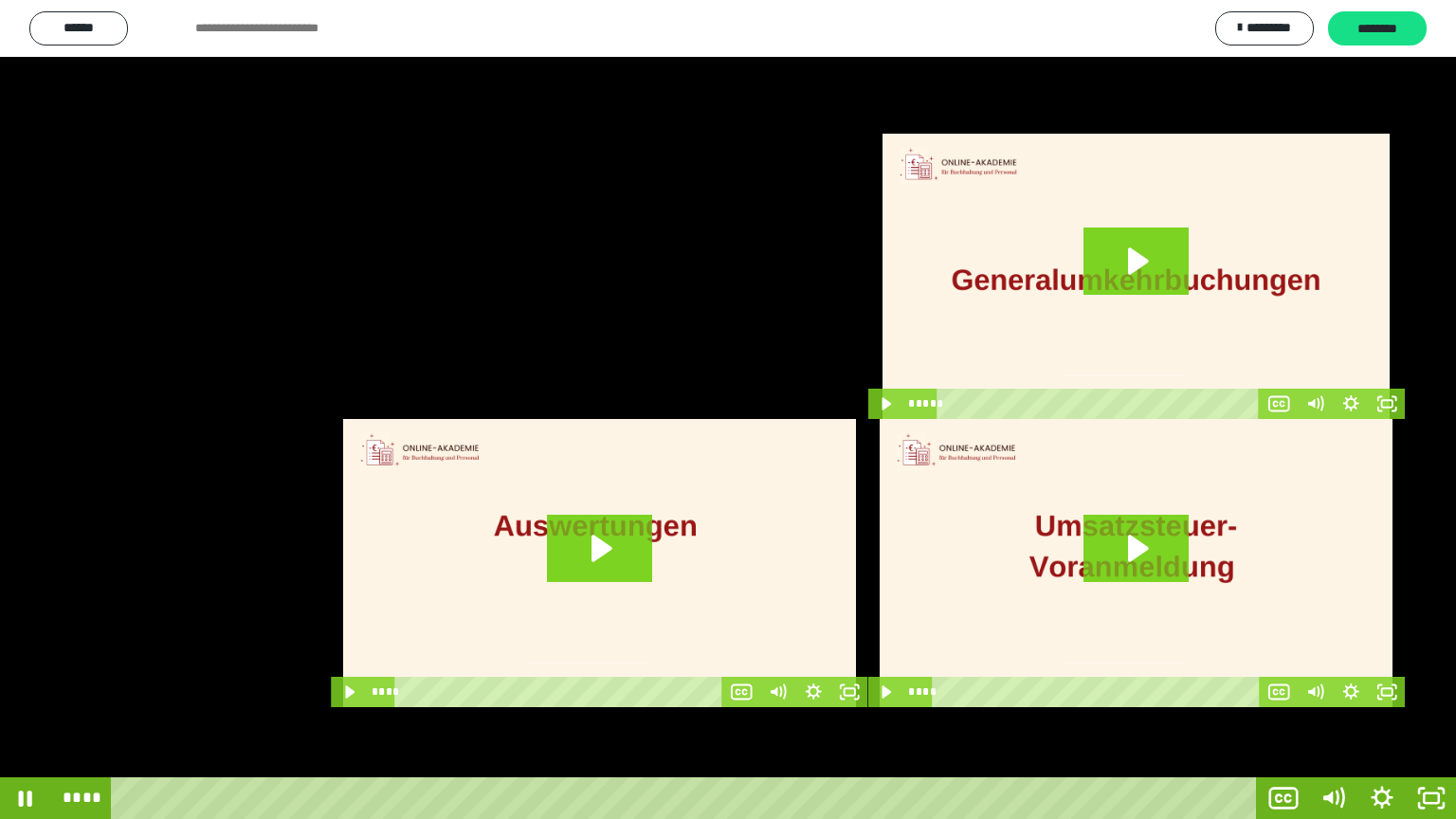 click at bounding box center [728, 410] 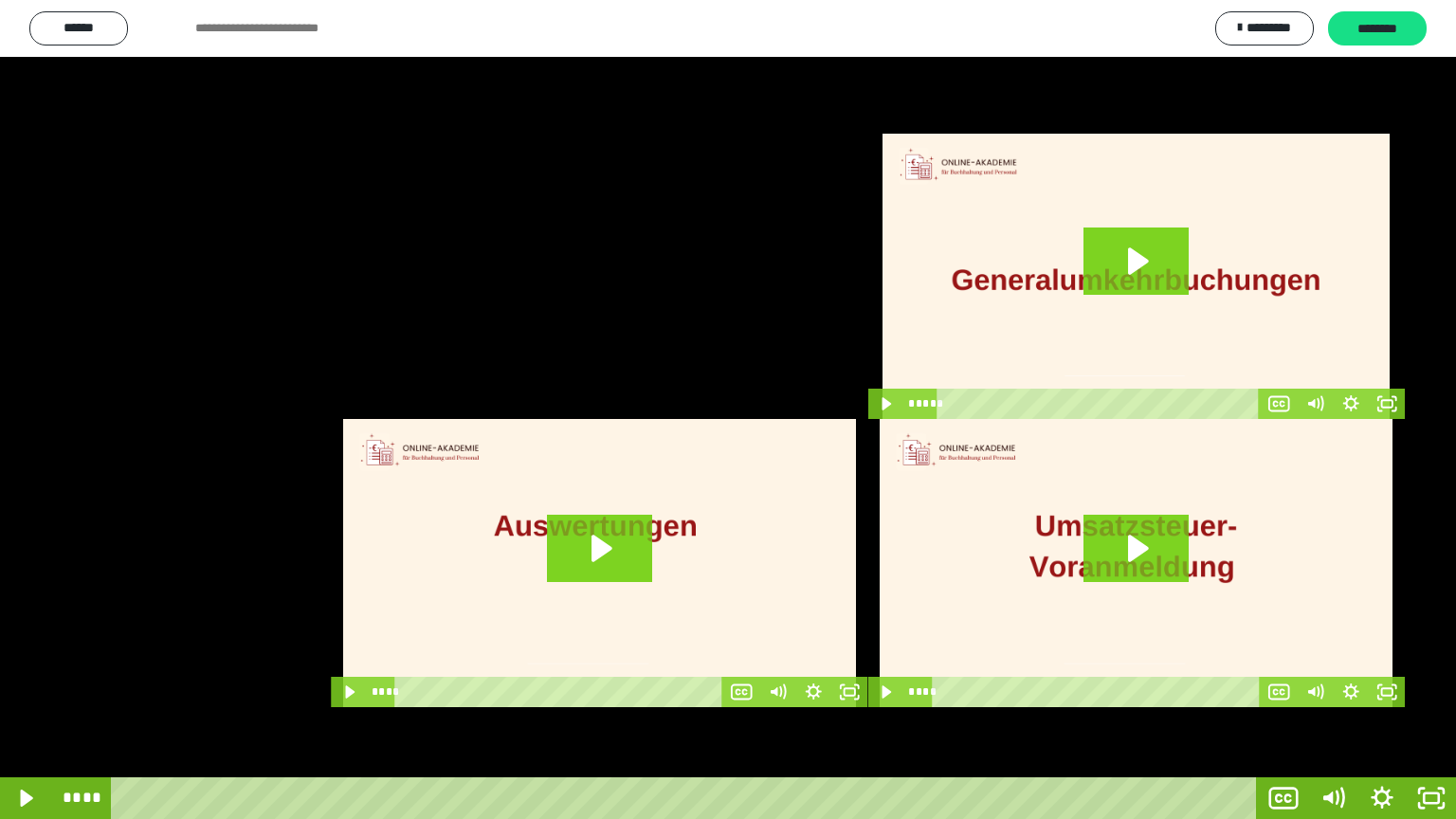 click at bounding box center [728, 410] 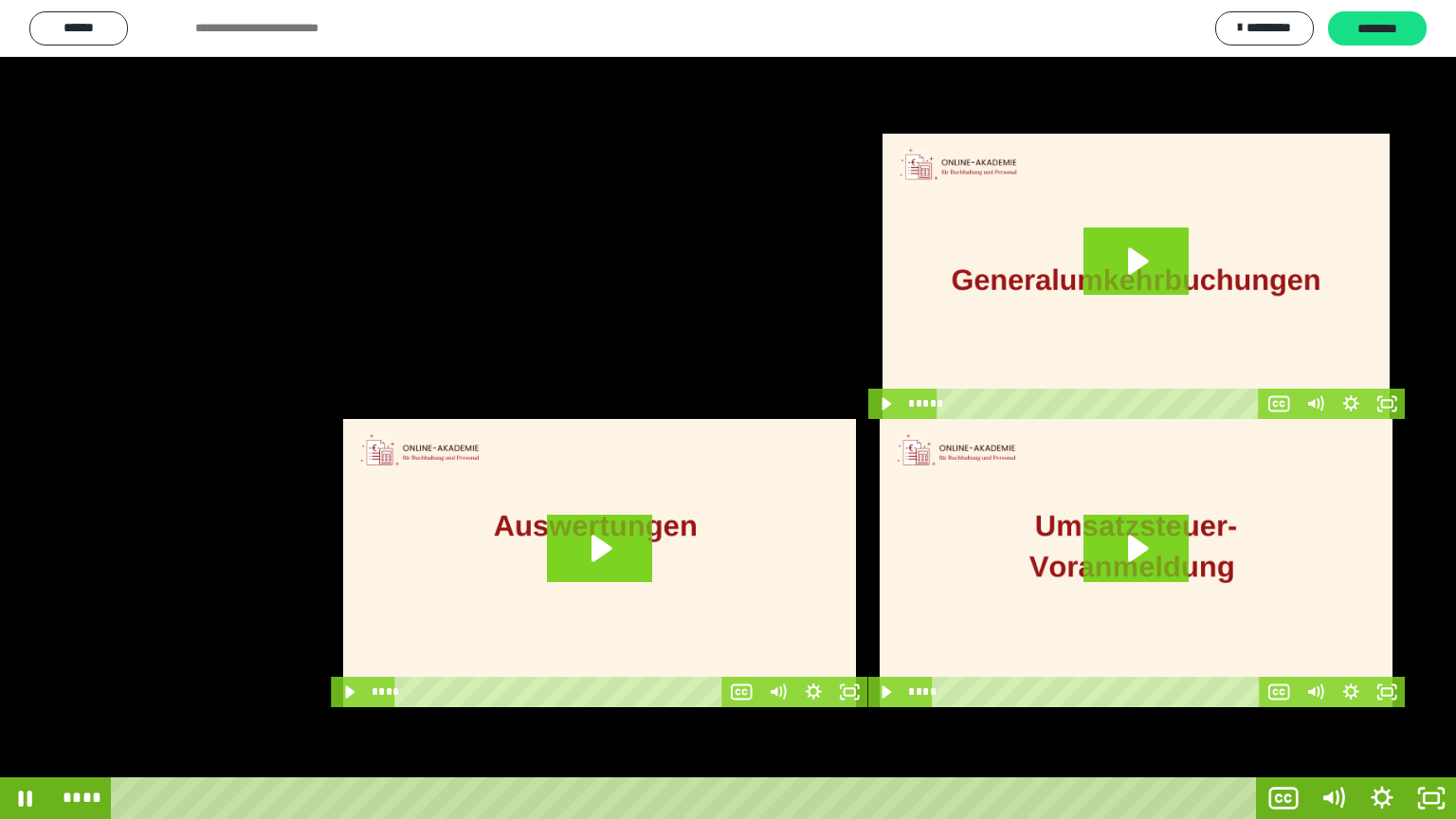click at bounding box center (728, 410) 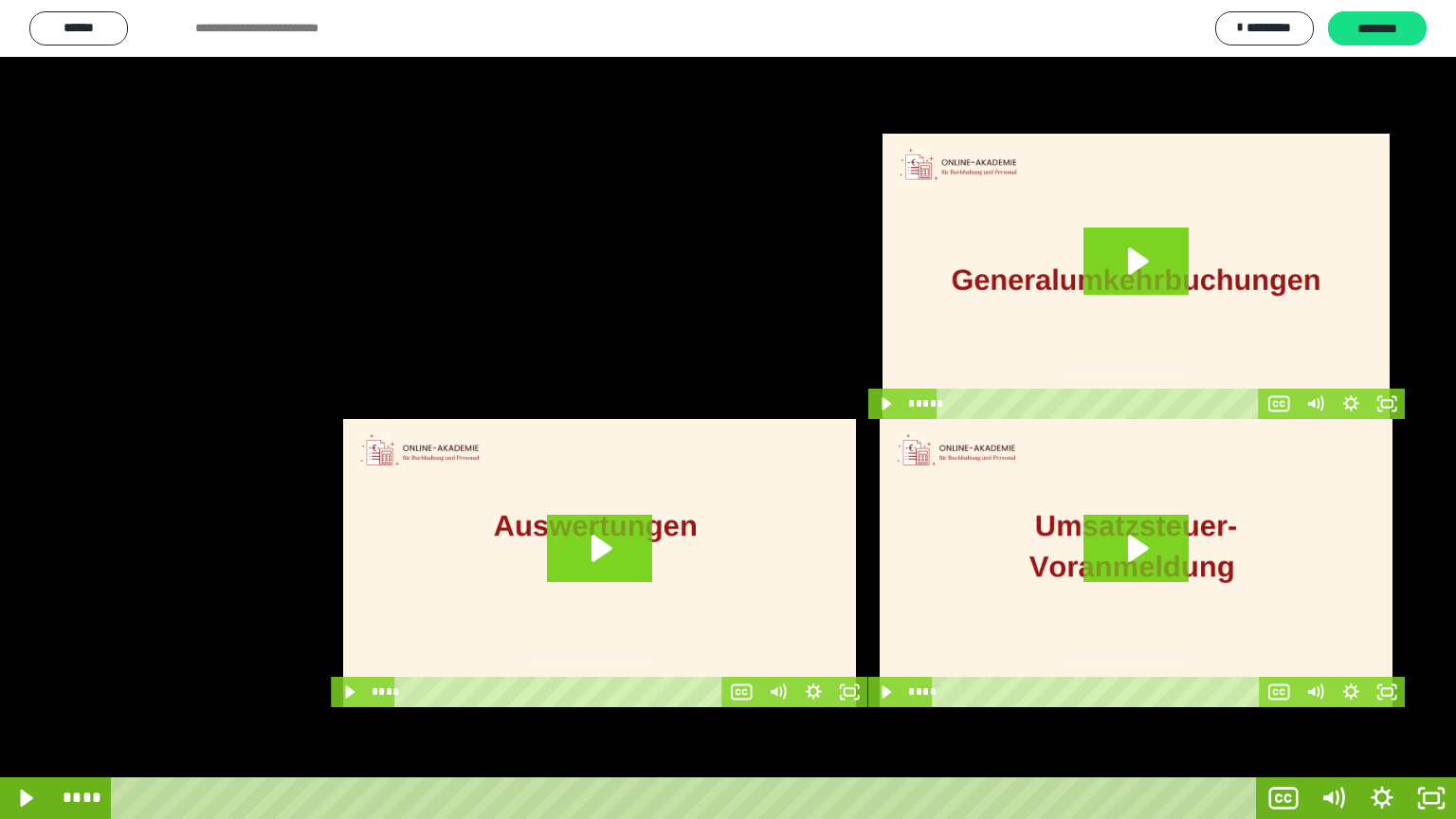 click at bounding box center (728, 410) 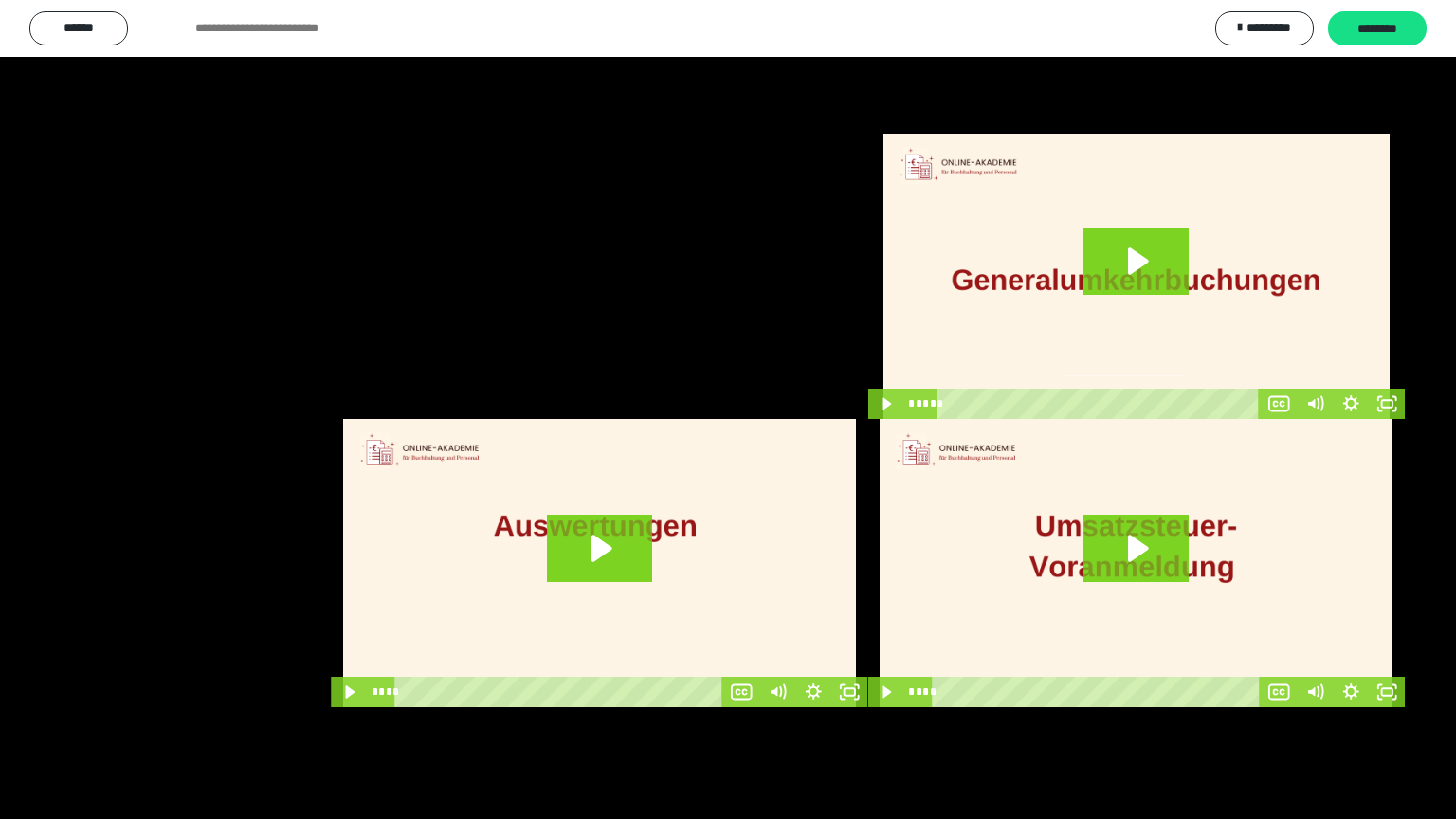 click at bounding box center (728, 410) 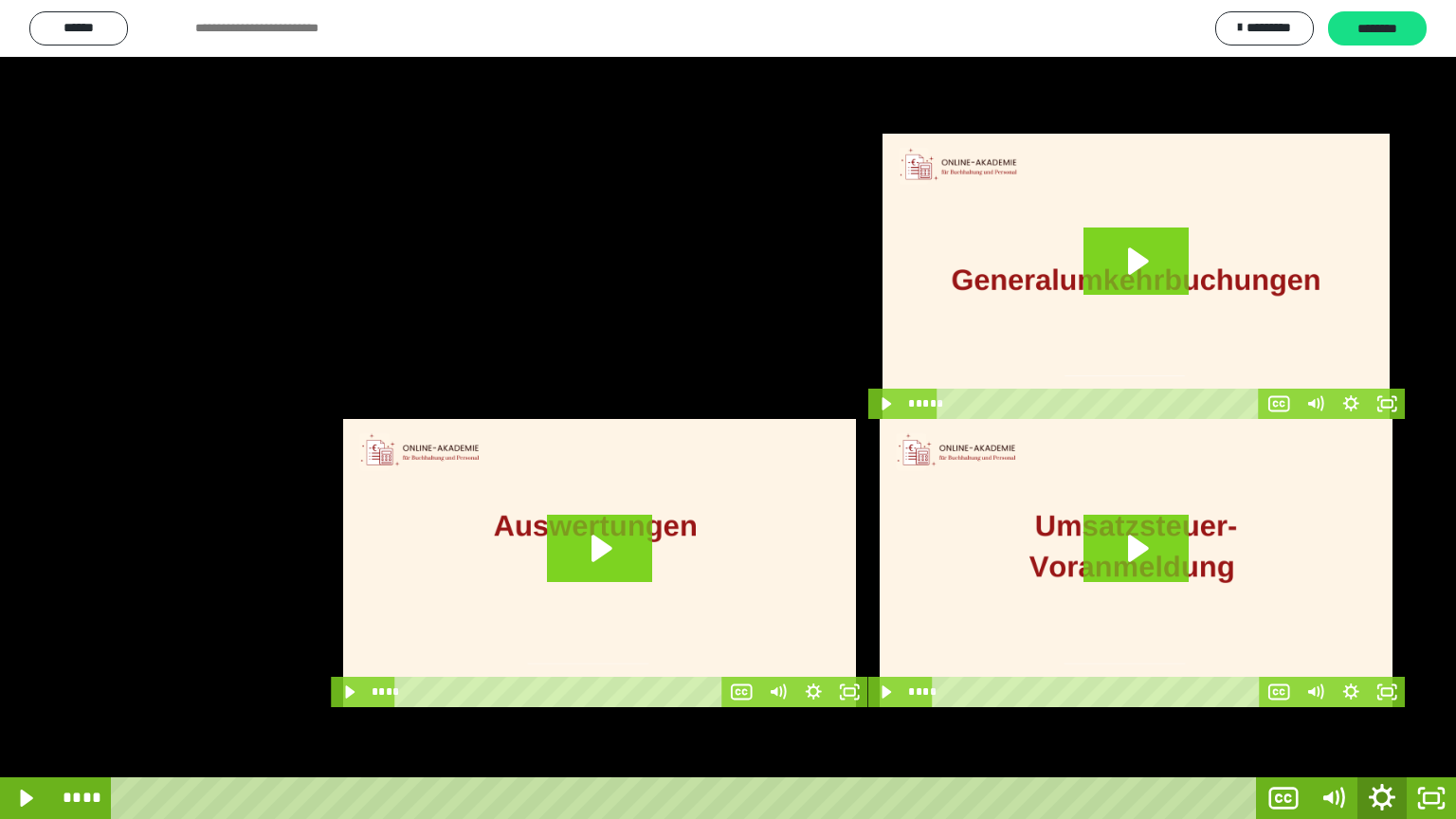 click 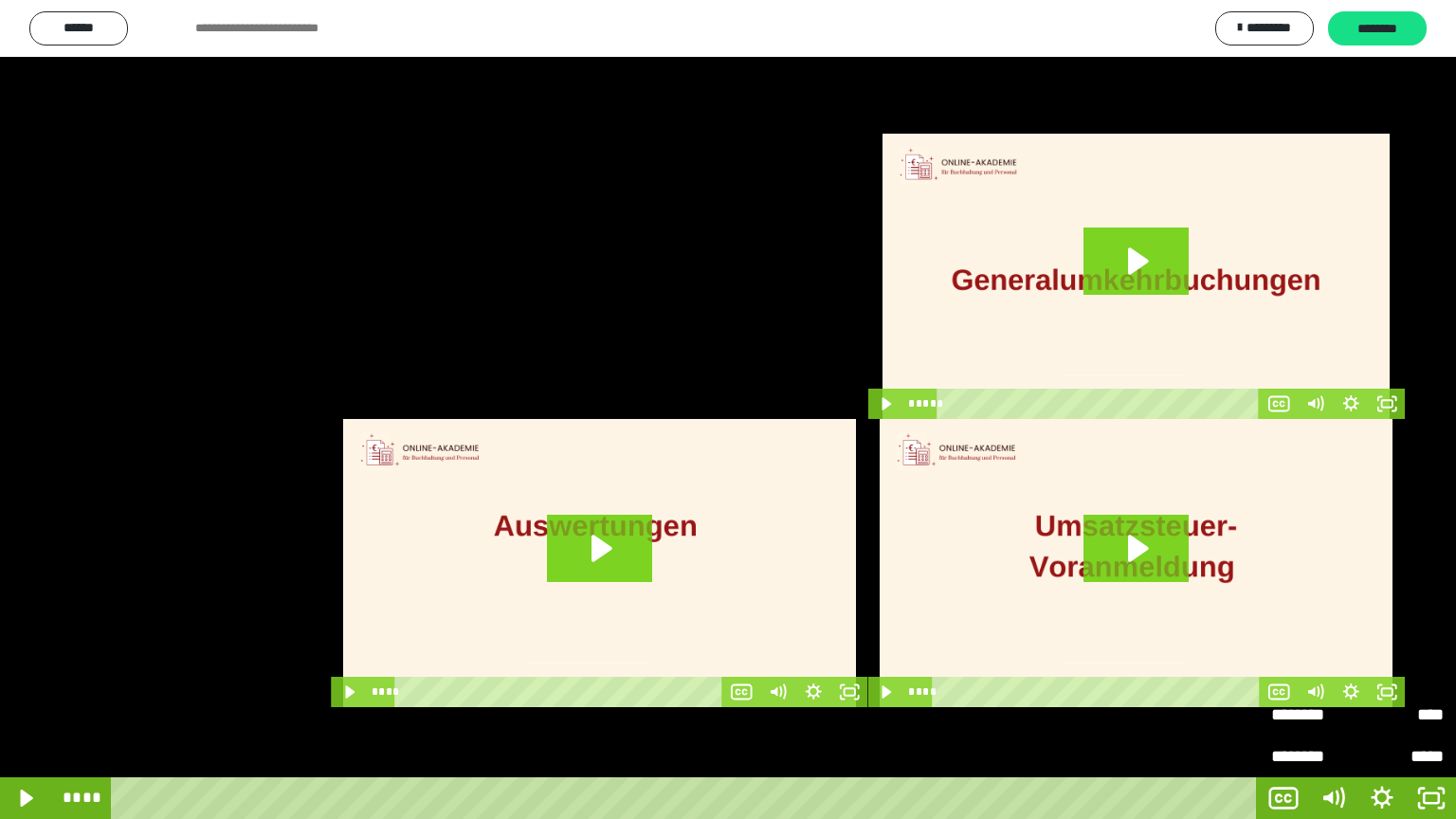 click on "********" at bounding box center (1314, 707) 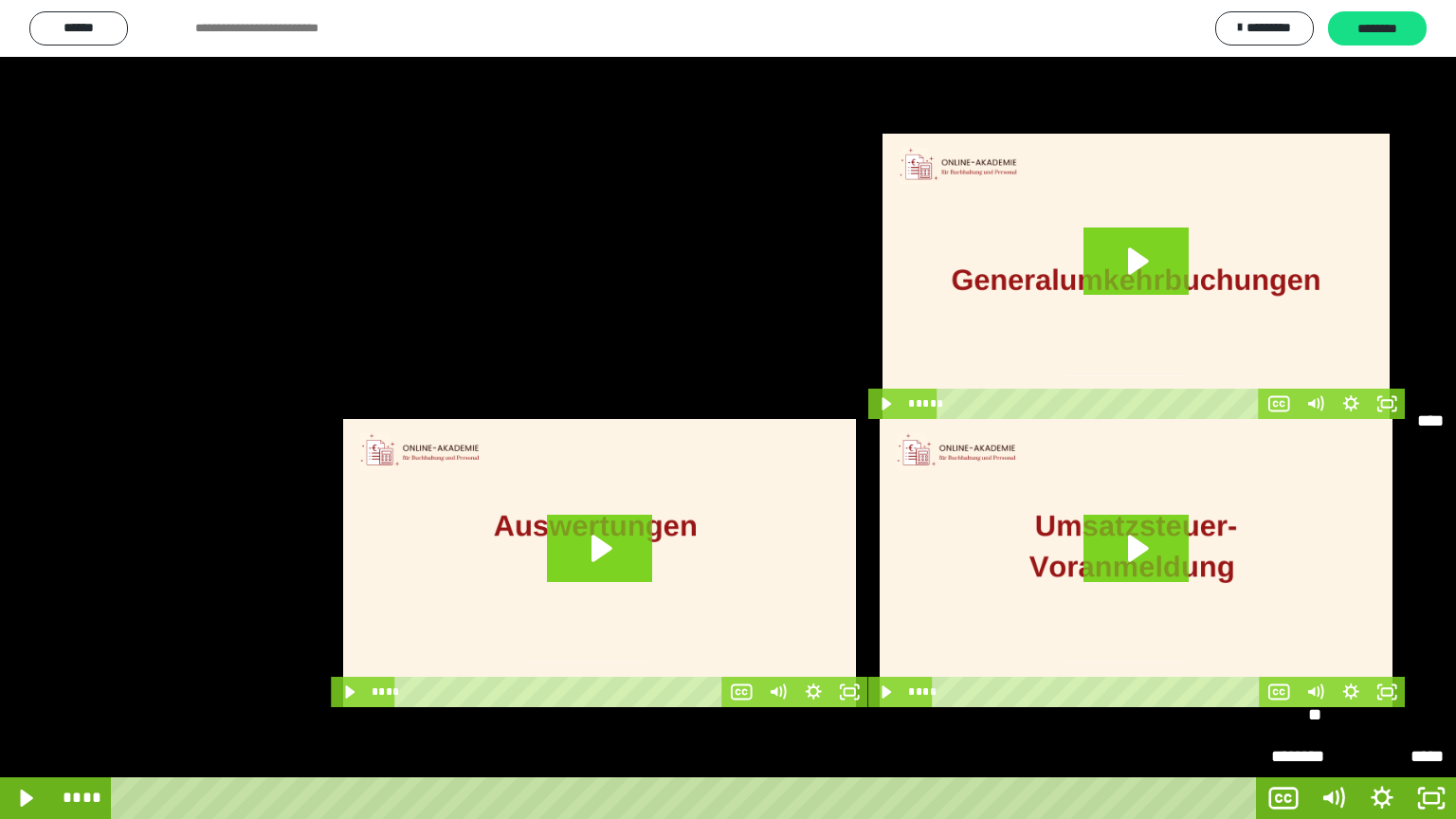 click on "**" at bounding box center (1357, 548) 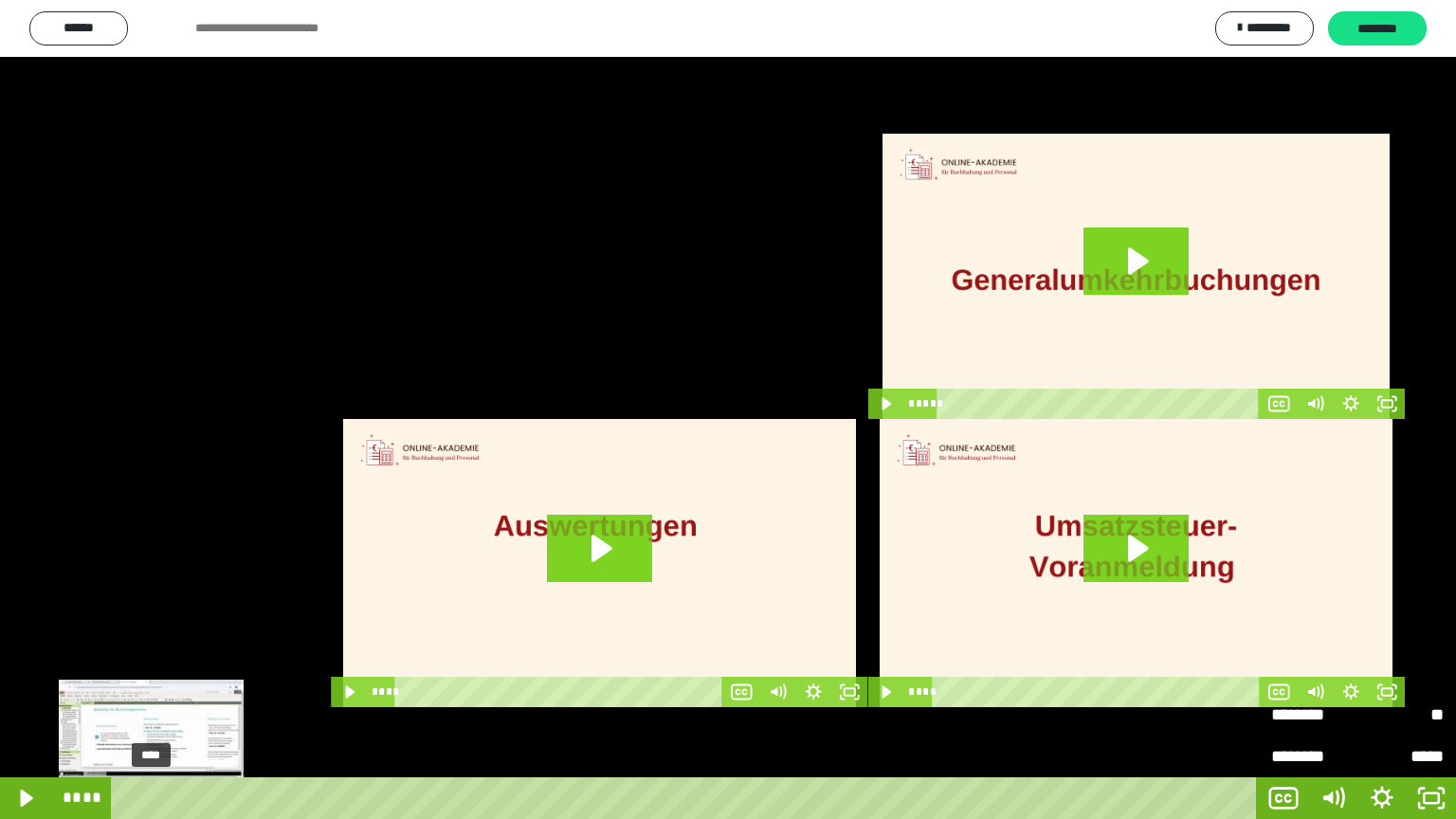 click at bounding box center [151, 798] 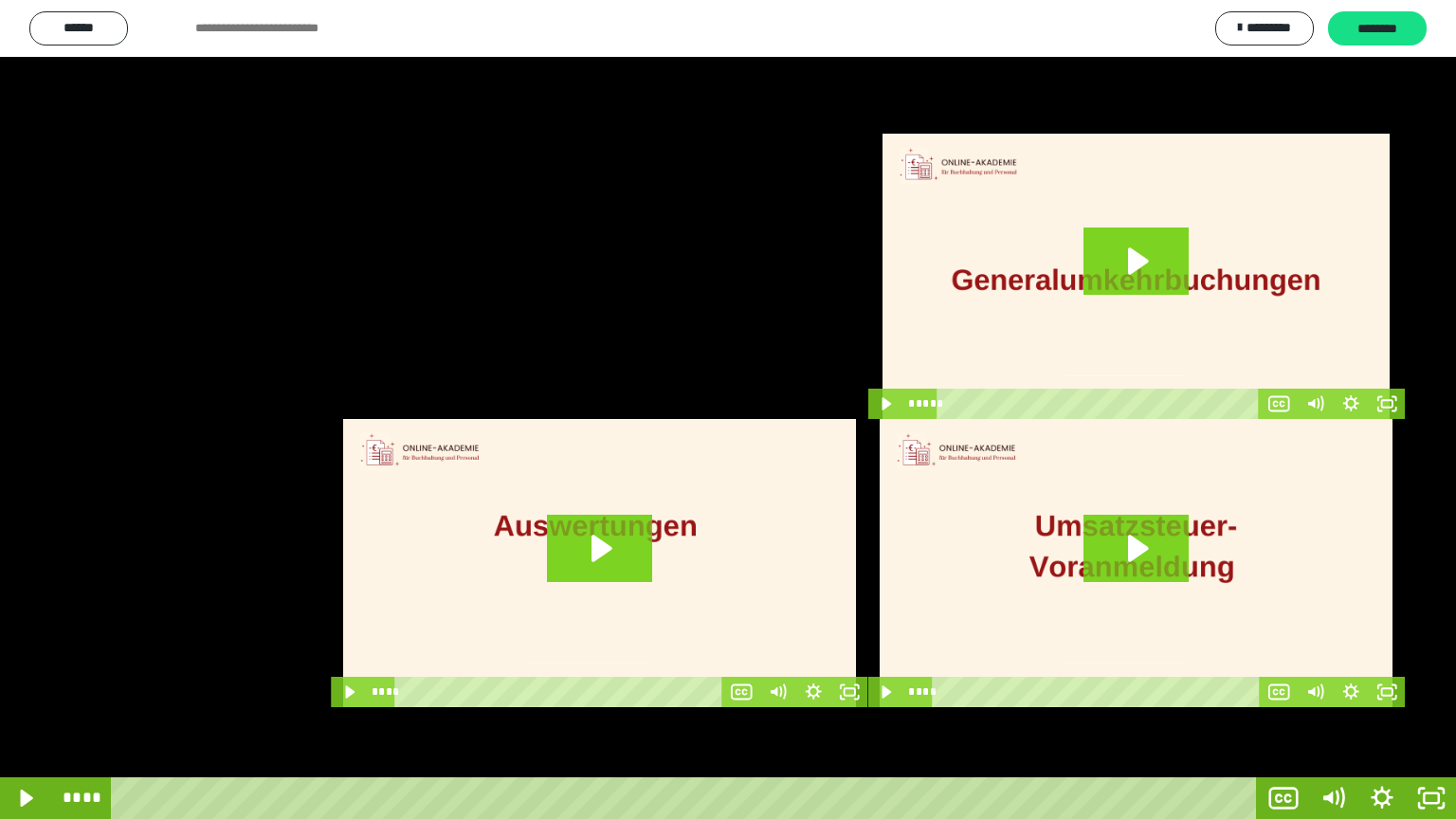 click at bounding box center (728, 410) 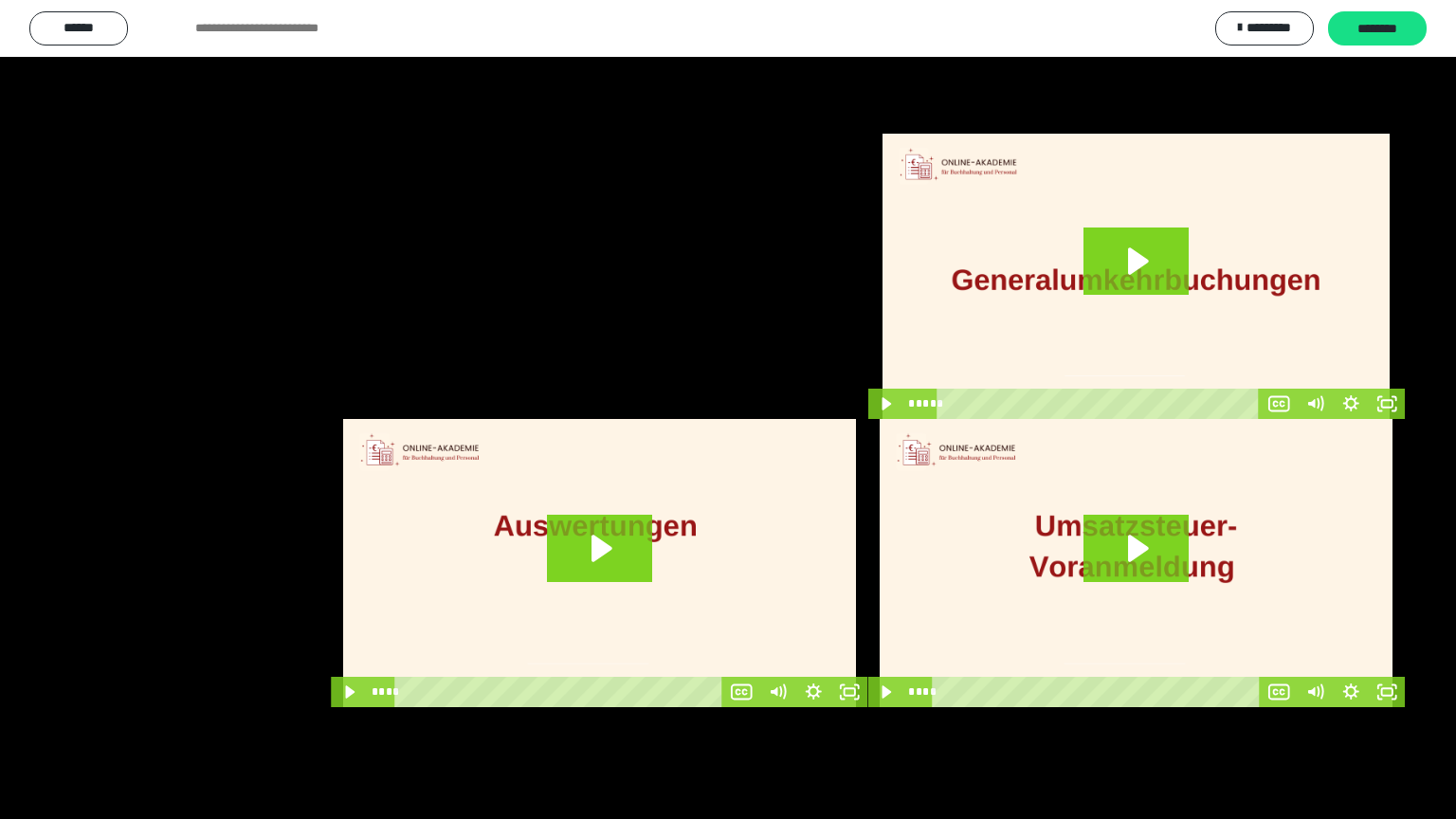 click at bounding box center (728, 410) 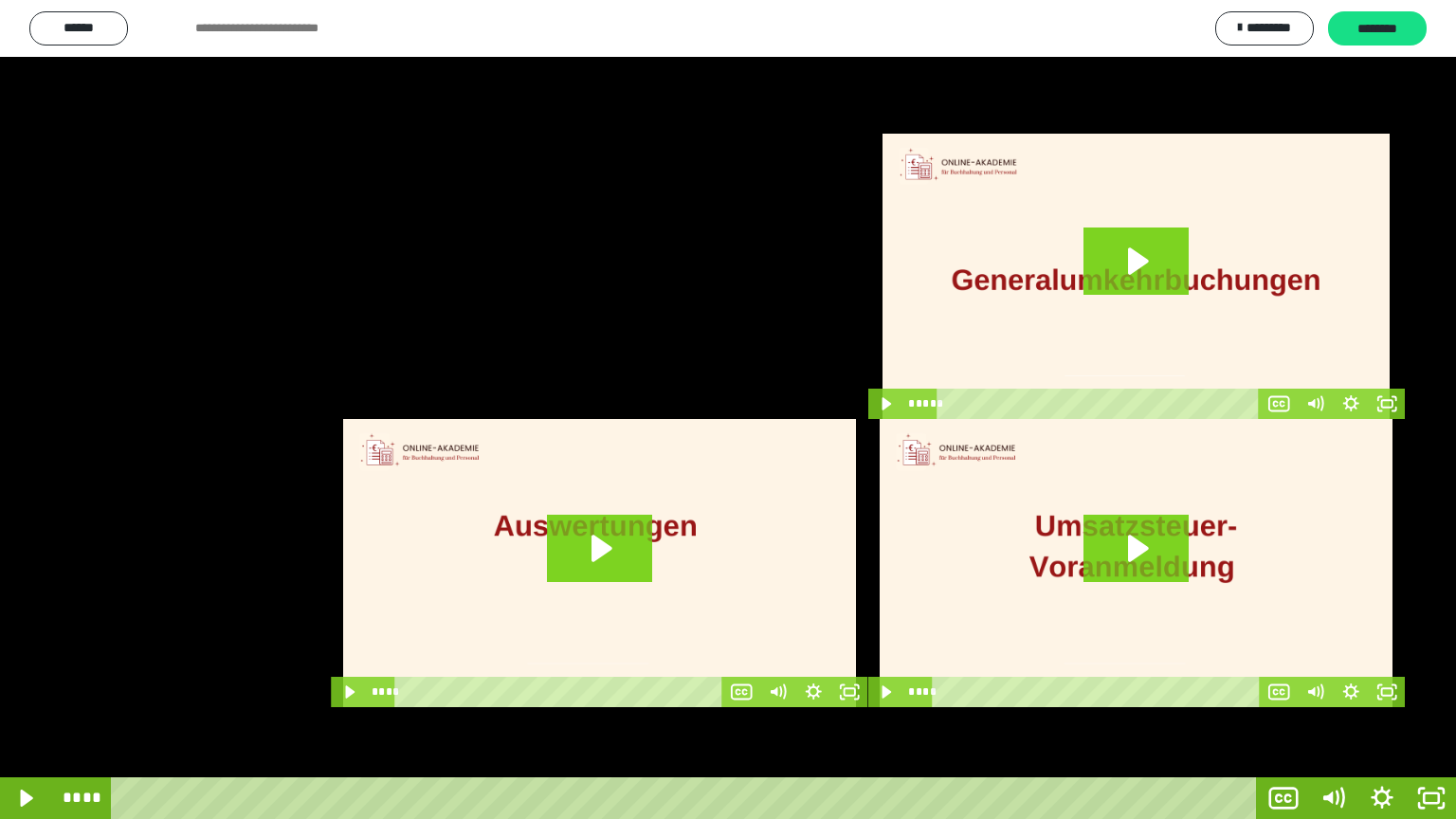 click at bounding box center [728, 410] 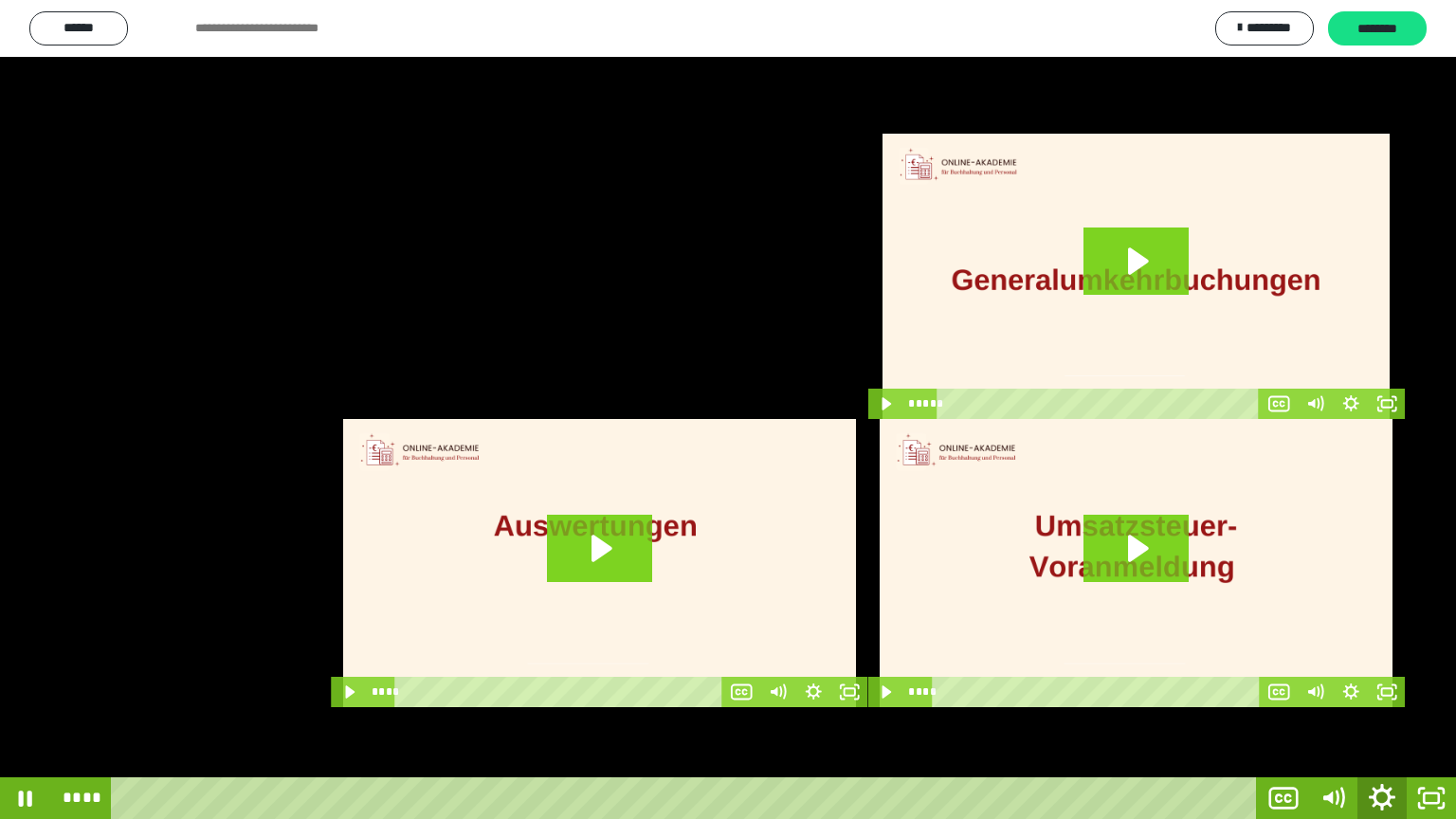click 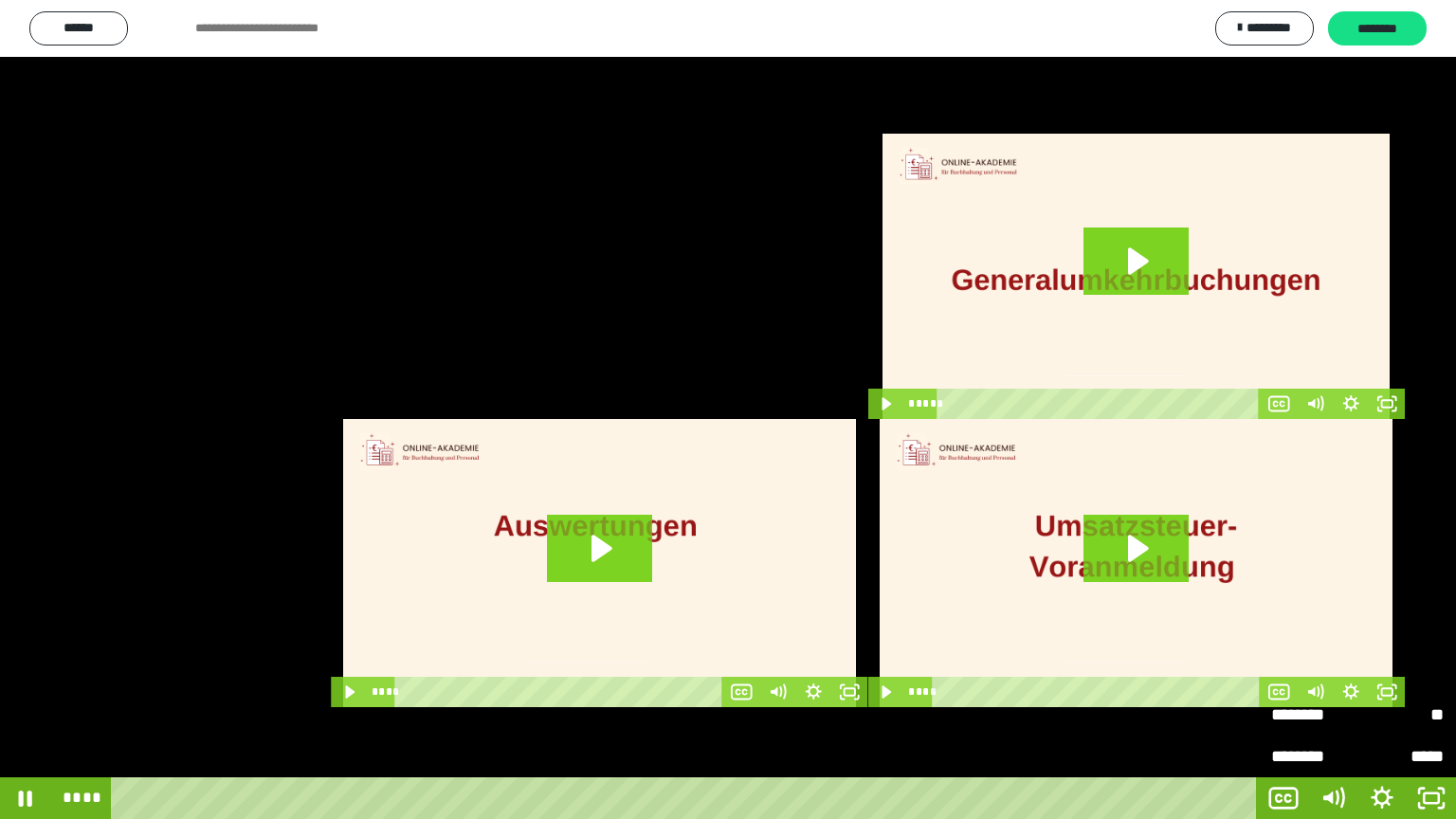 click on "**" at bounding box center [1400, 706] 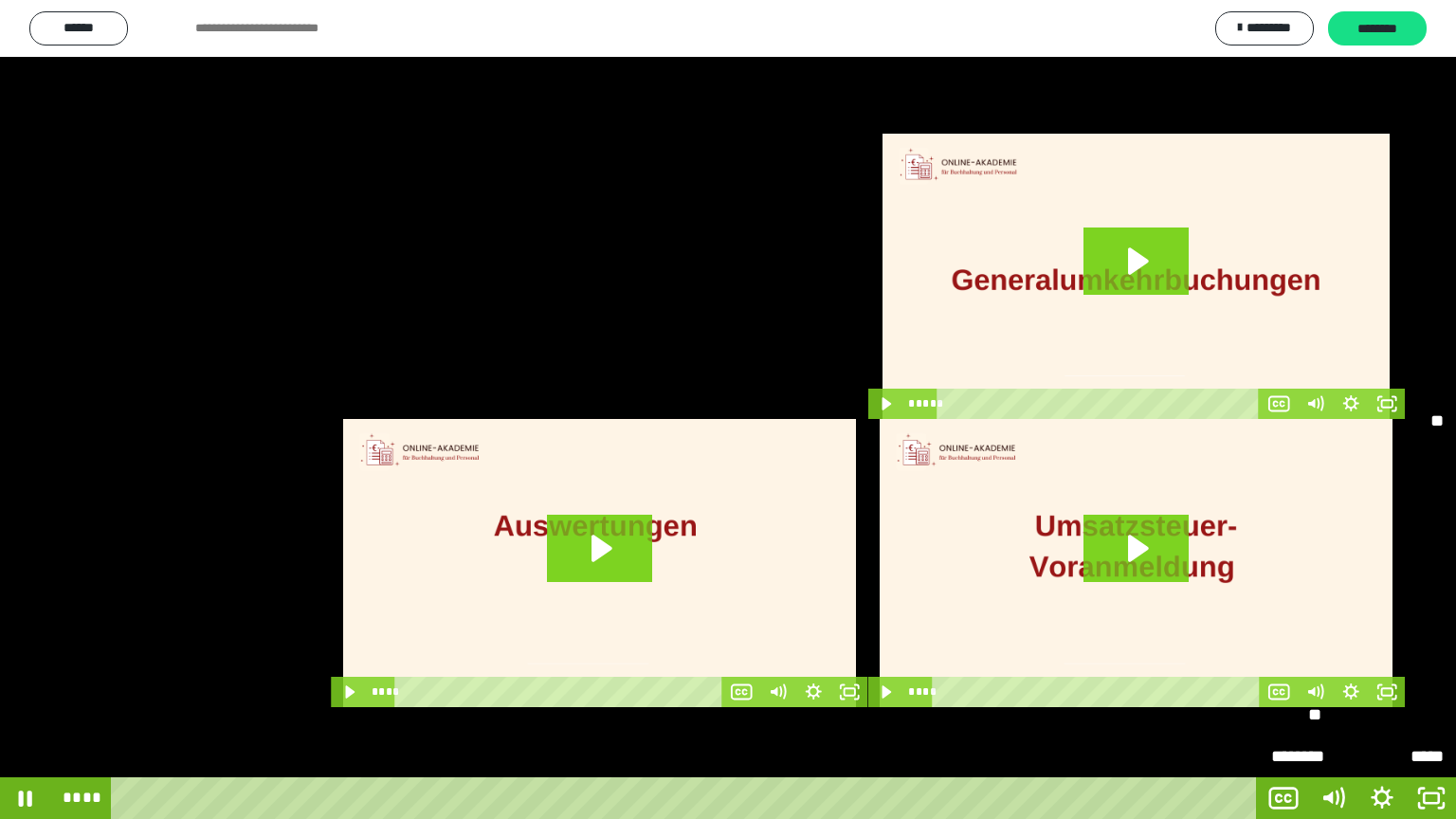 click on "****" at bounding box center [1357, 631] 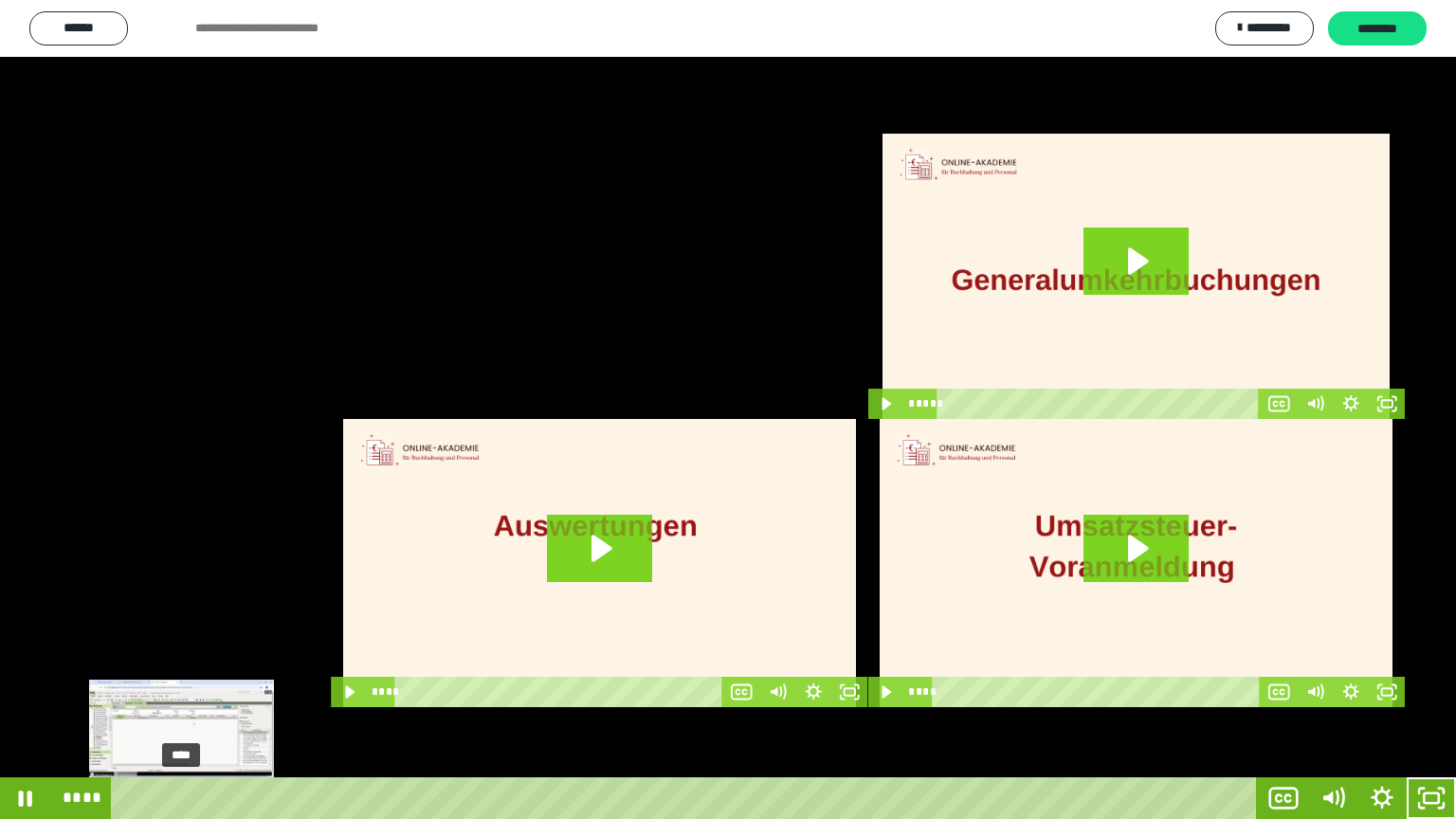 click on "****" at bounding box center [687, 798] 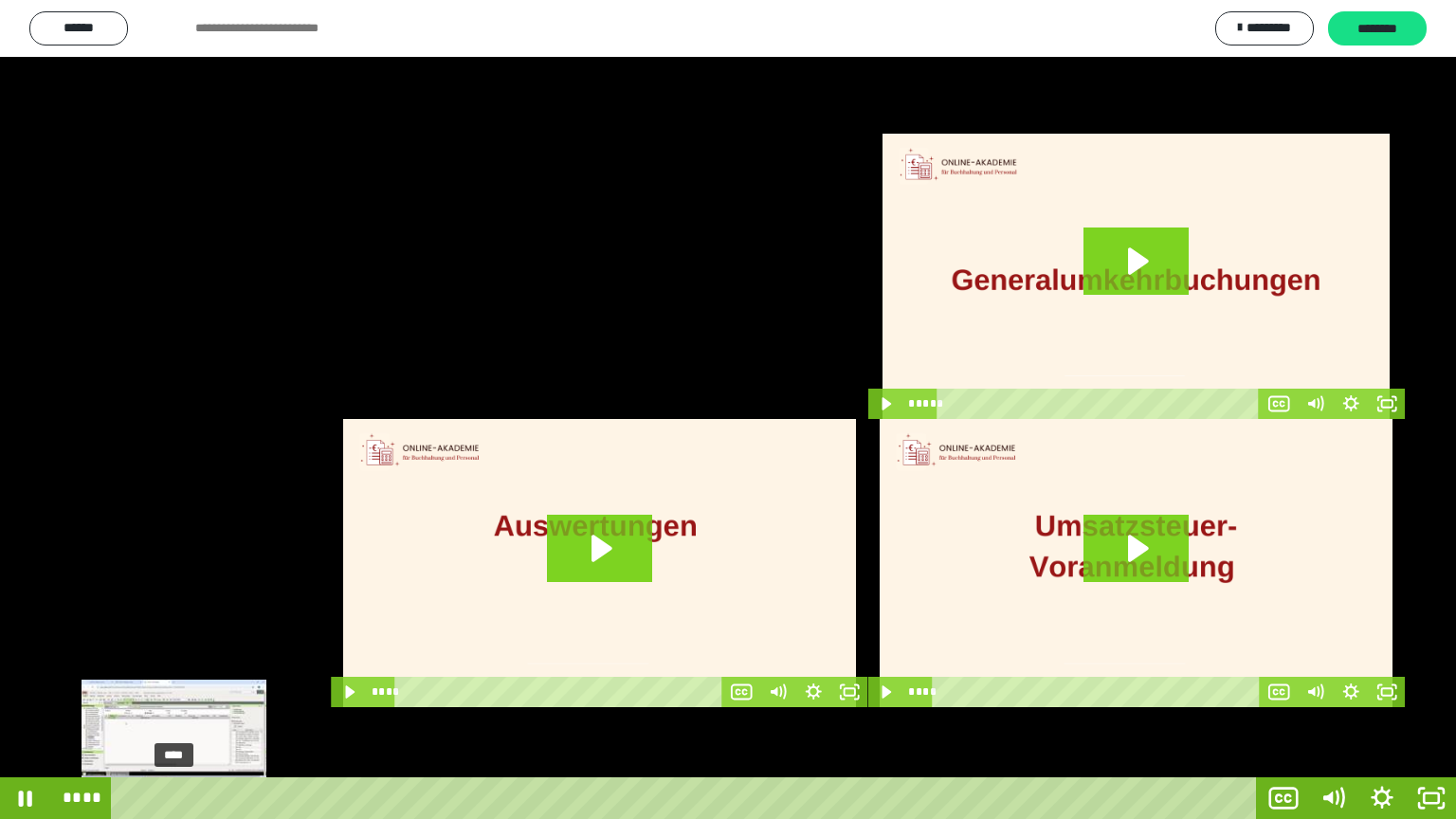 click on "****" at bounding box center (687, 798) 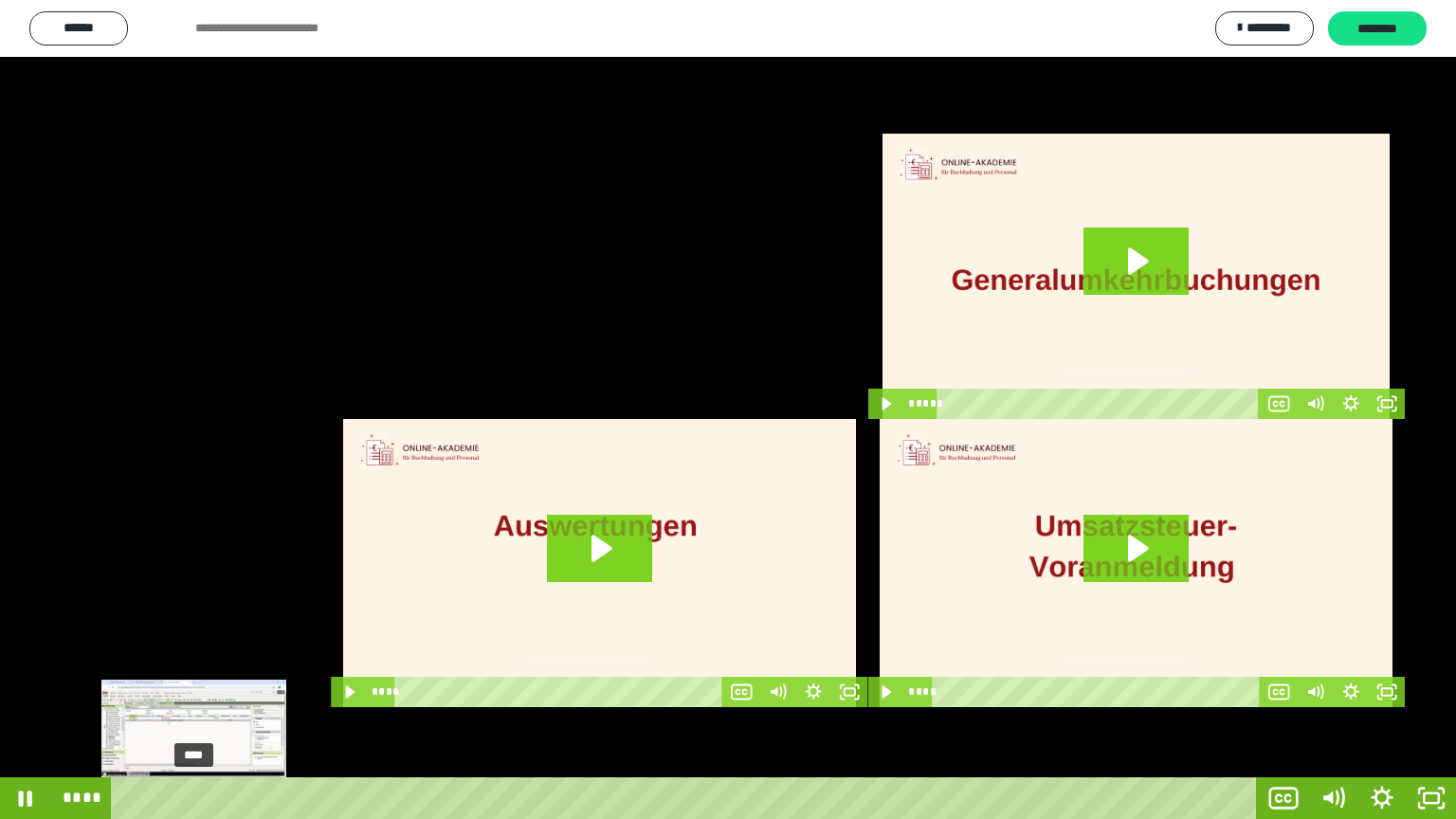 click on "****" at bounding box center [687, 798] 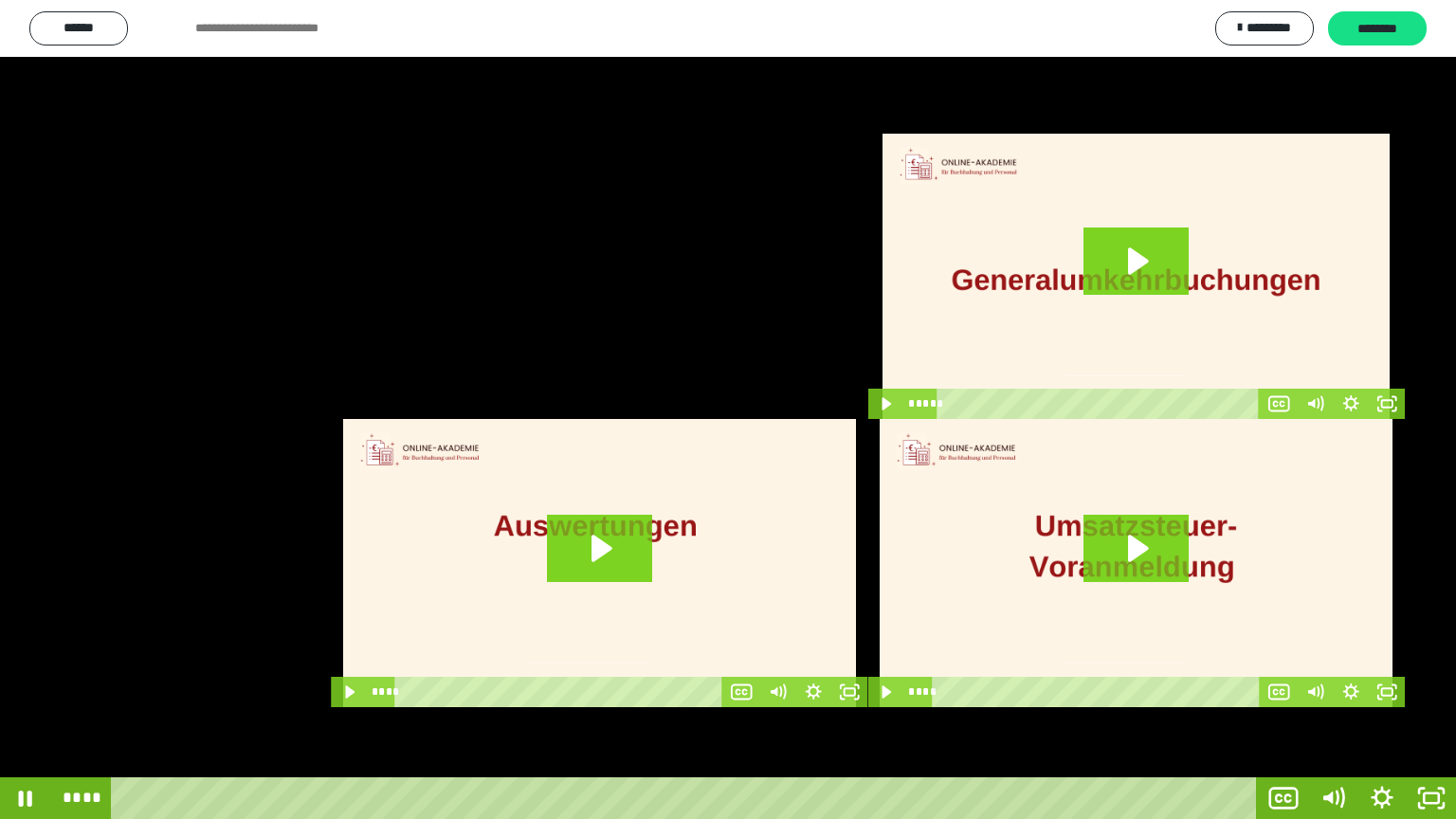 click at bounding box center [728, 410] 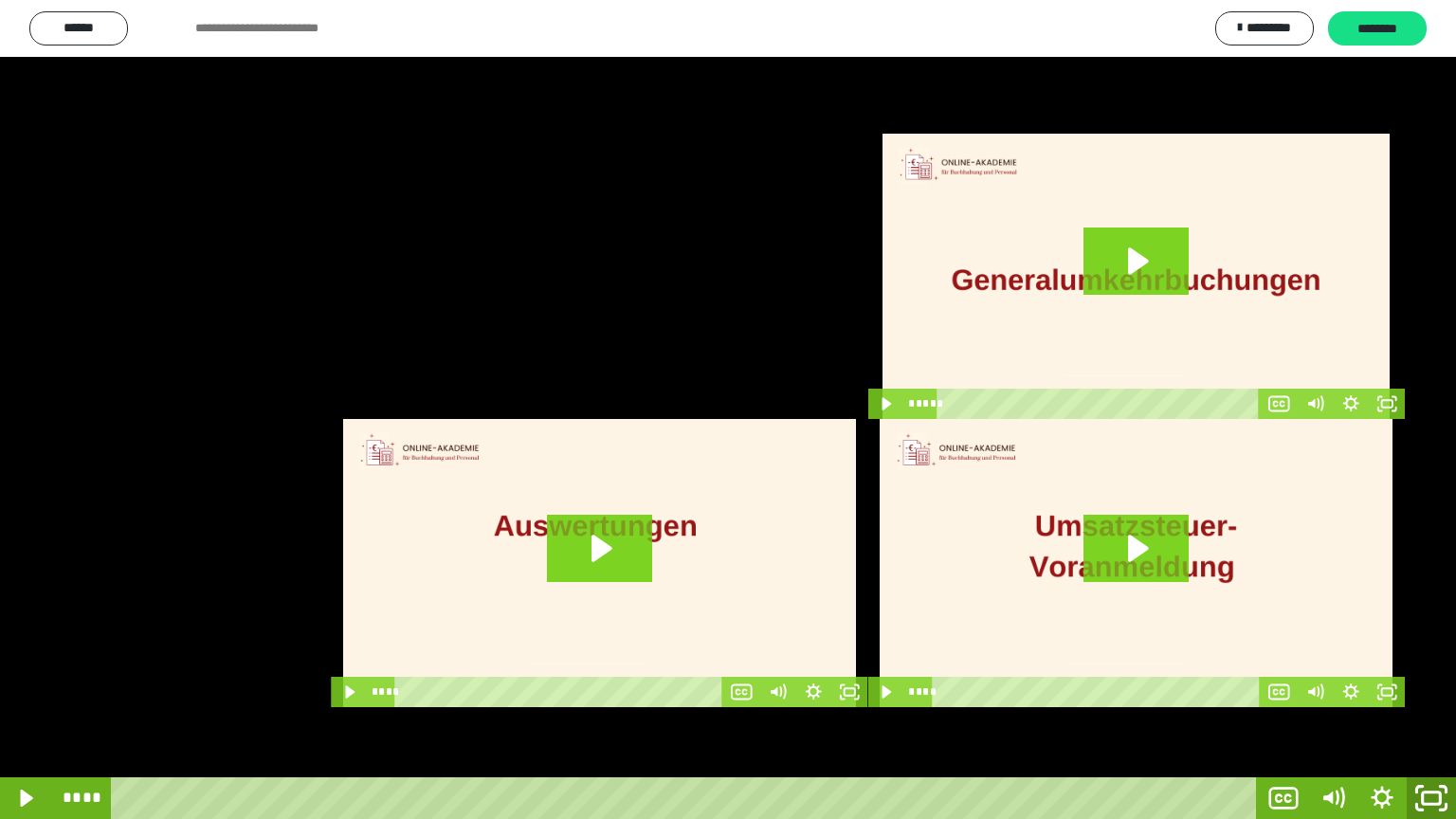 click 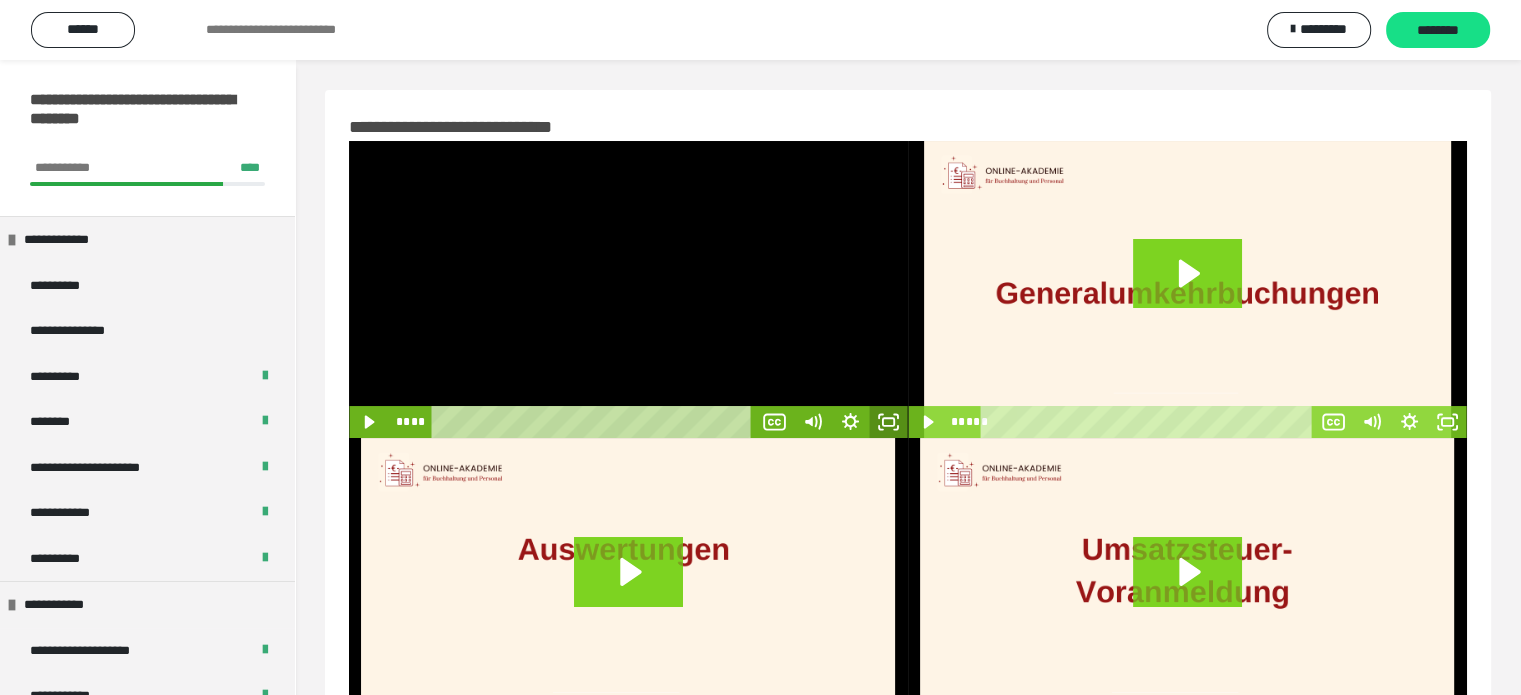 click 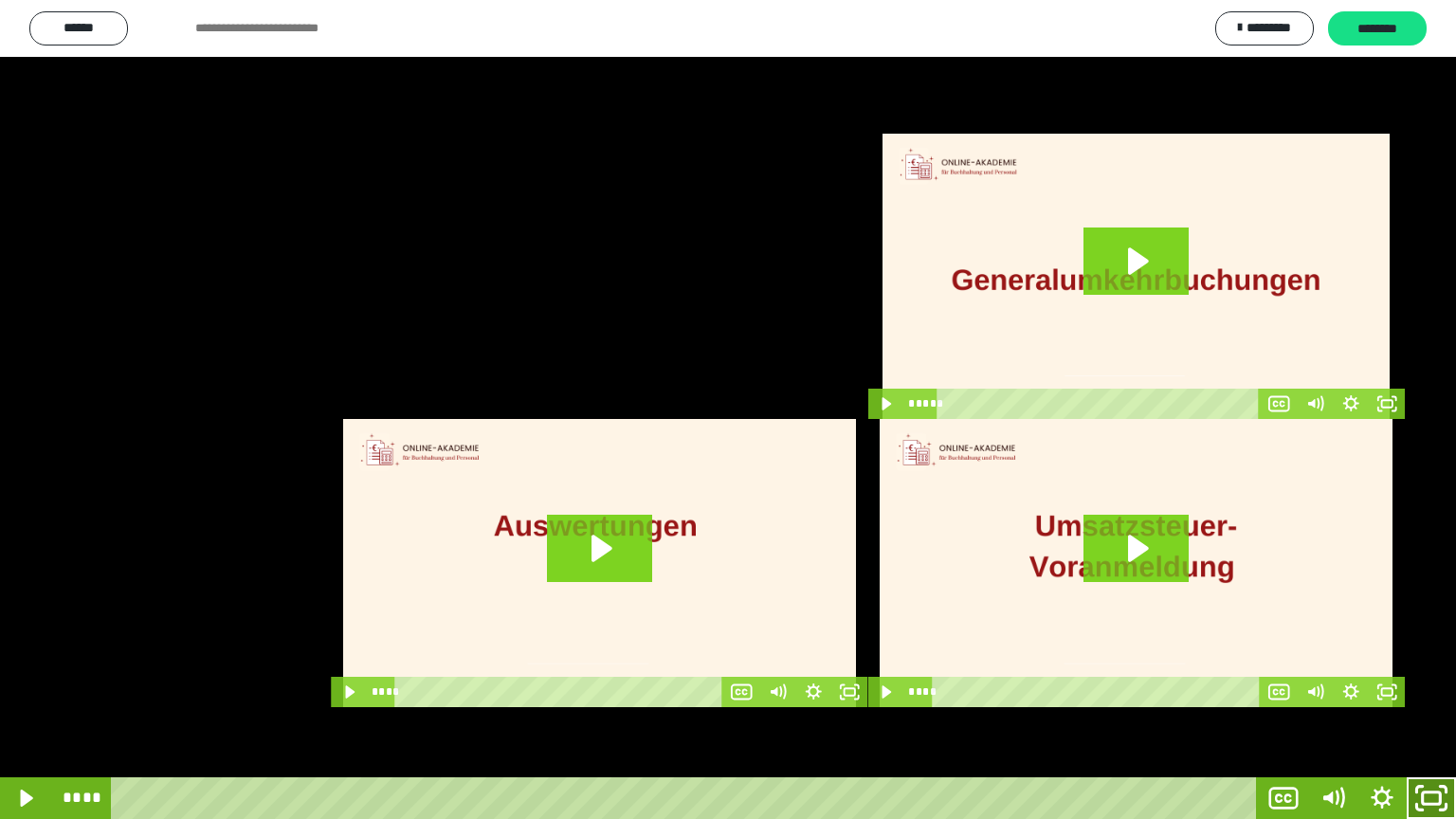 click 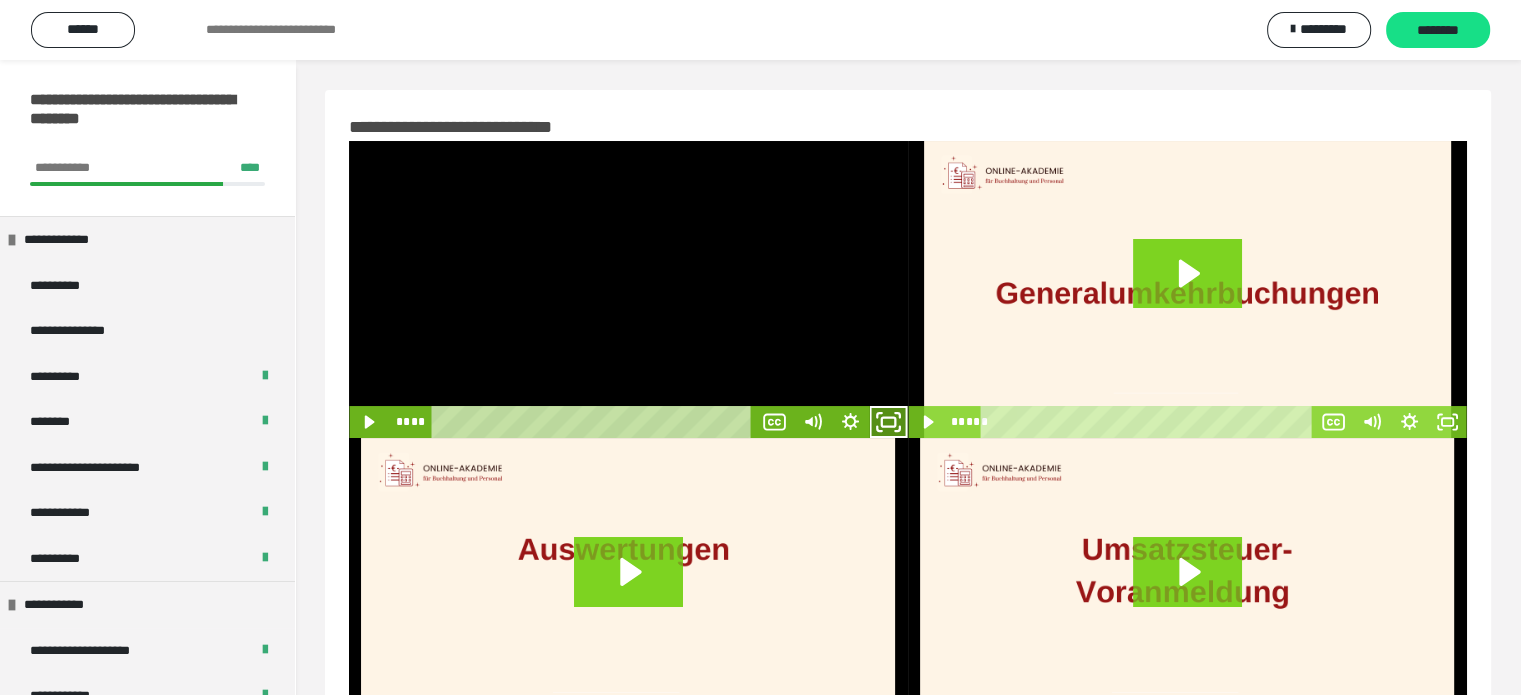 drag, startPoint x: 886, startPoint y: 423, endPoint x: 691, endPoint y: 552, distance: 233.80762 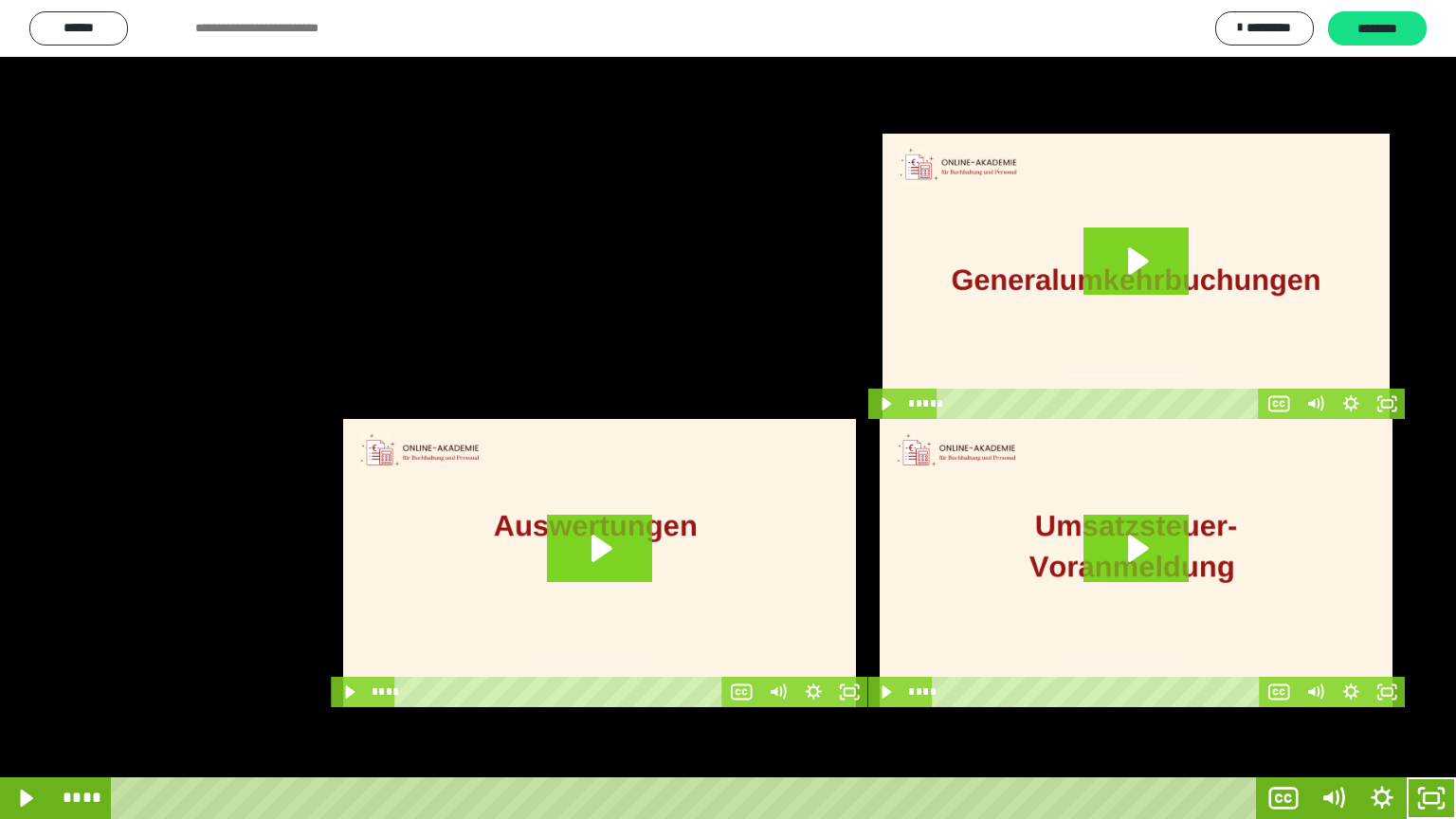 click at bounding box center [728, 410] 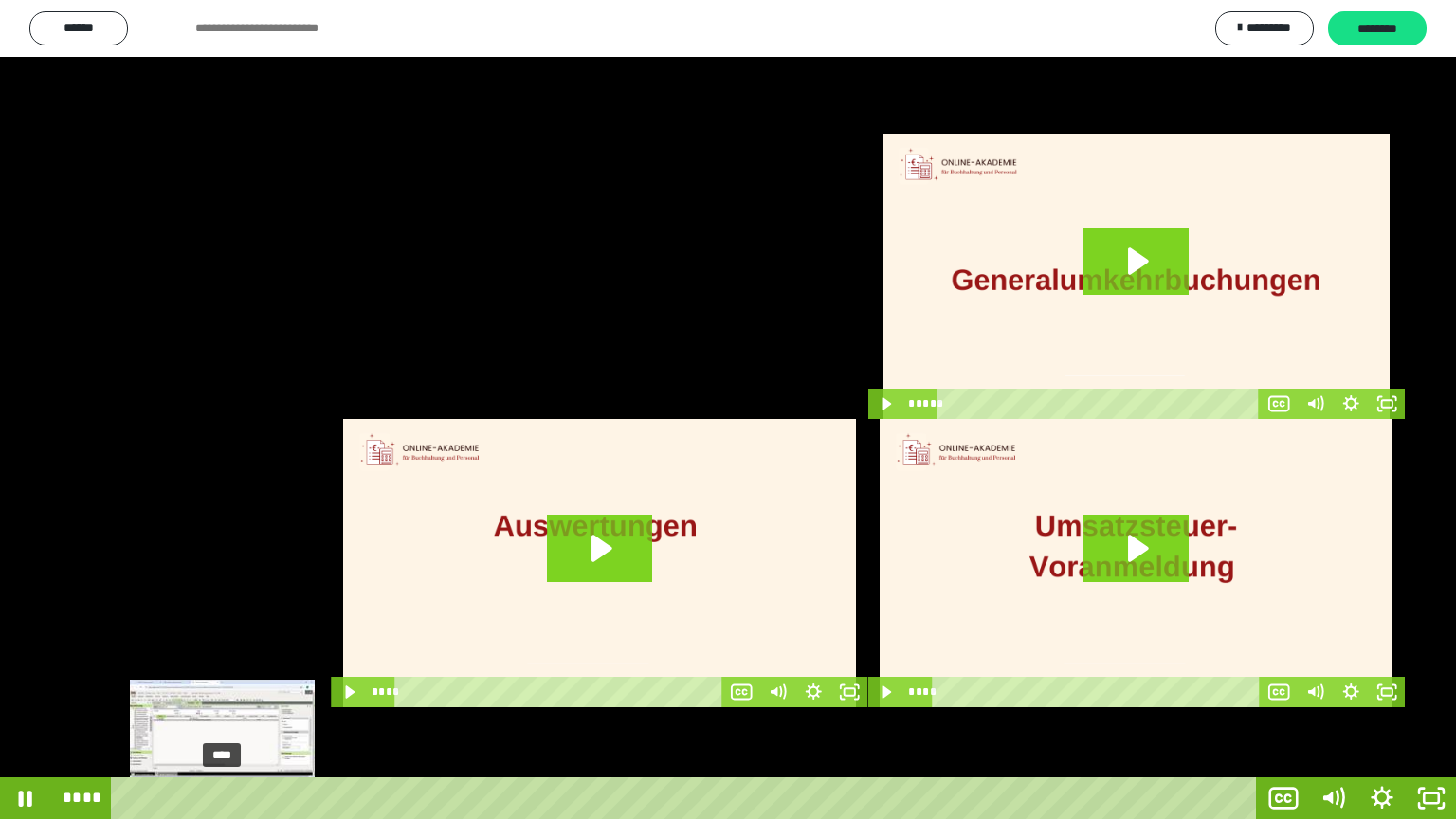click on "****" at bounding box center [687, 798] 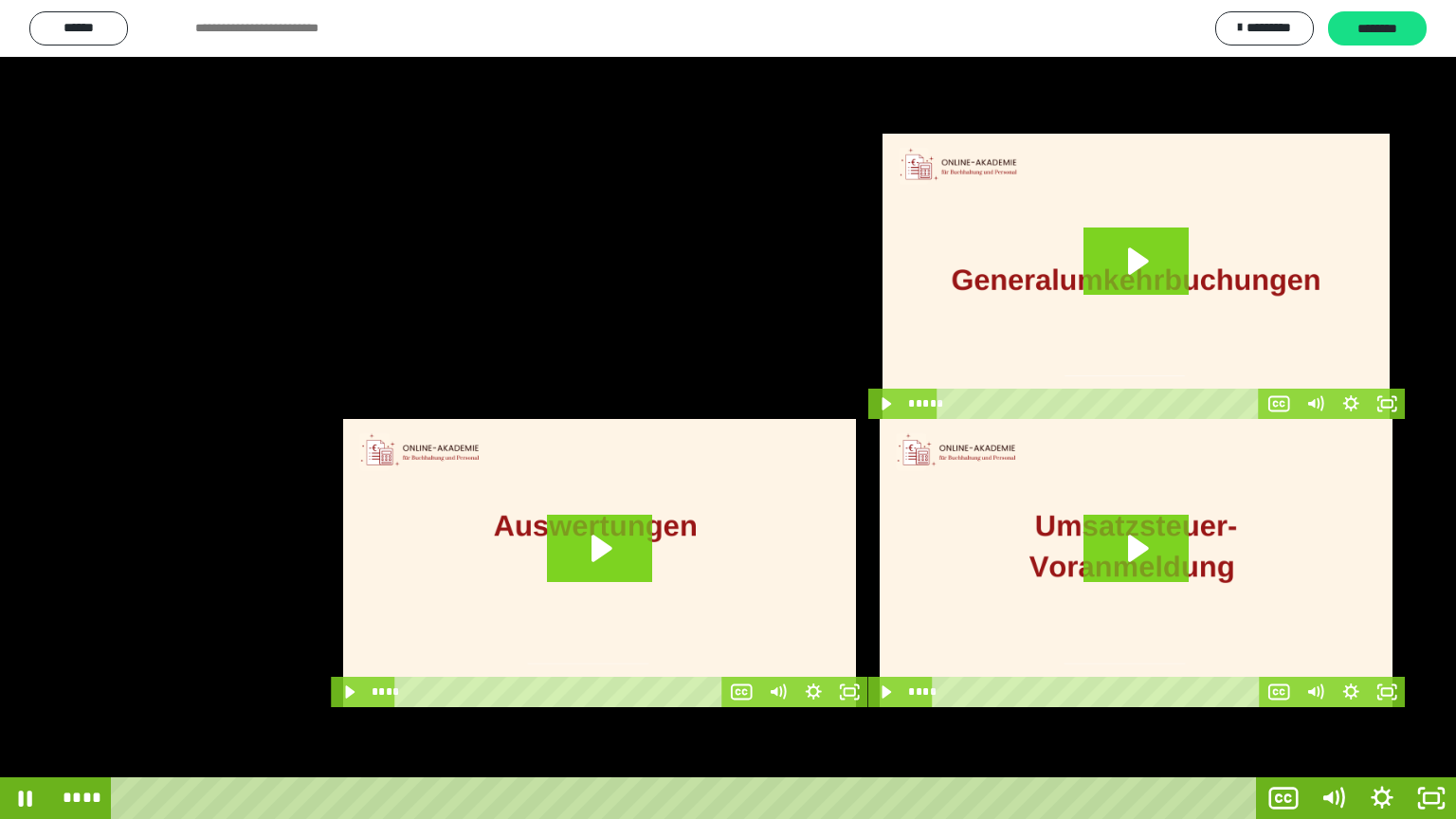 click at bounding box center (728, 410) 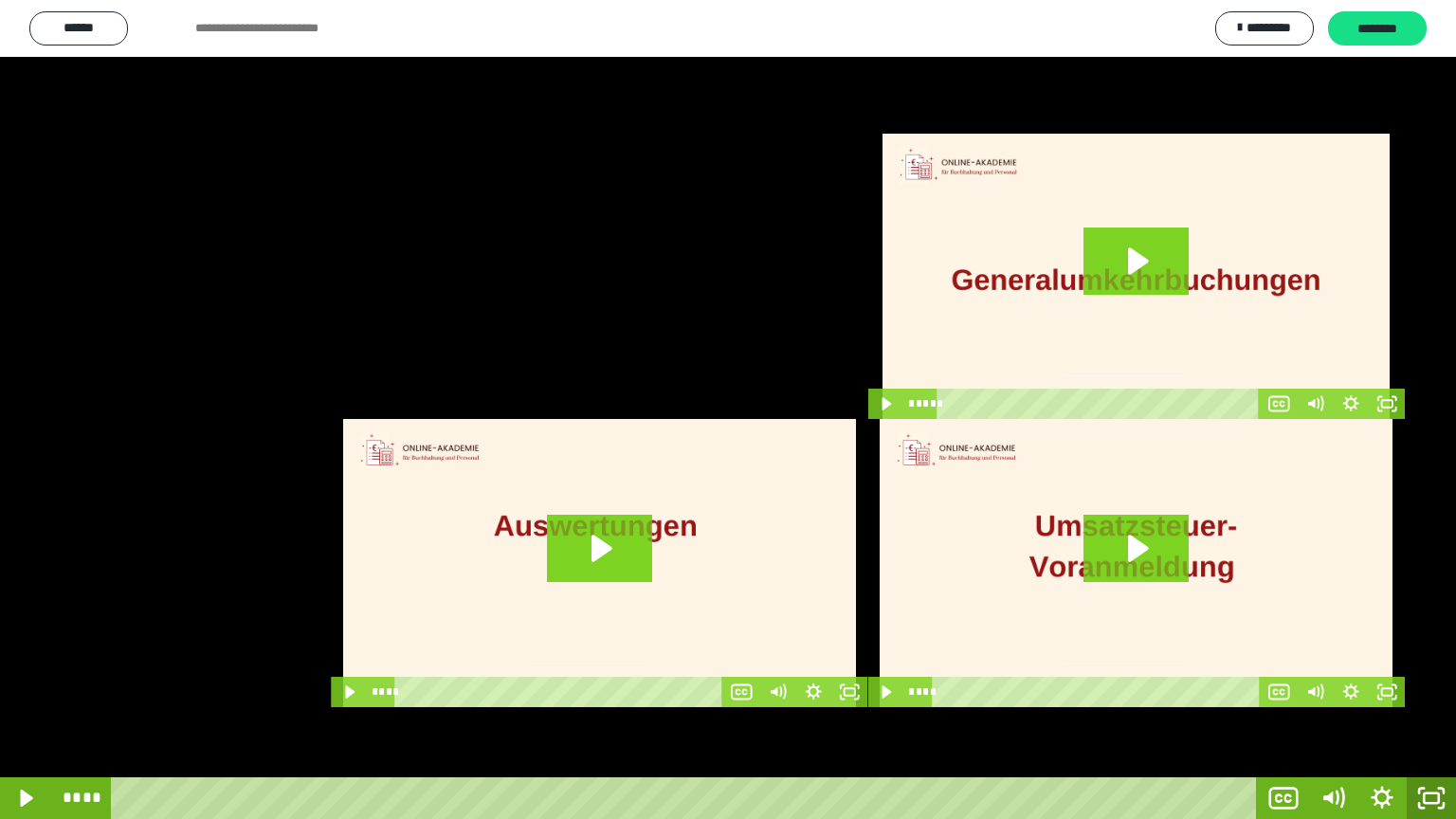 click 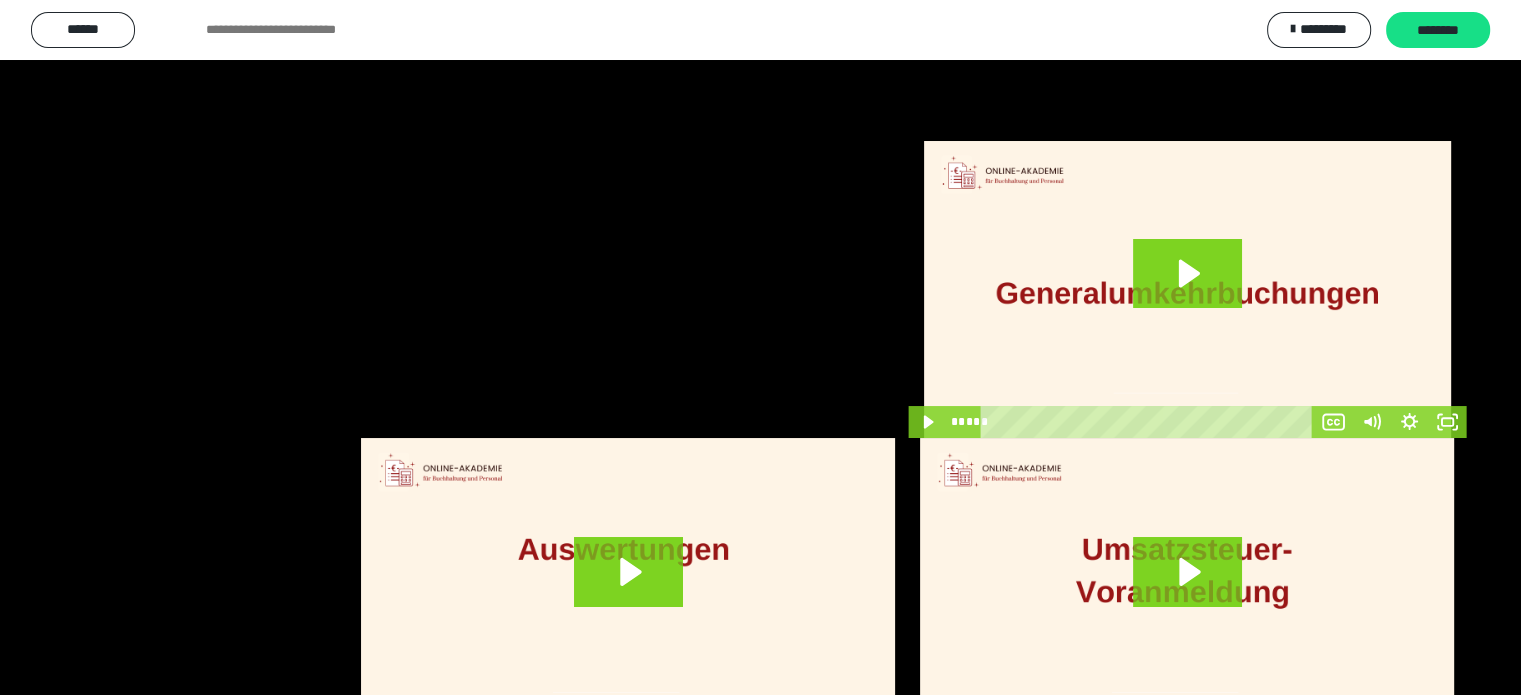 scroll, scrollTop: 2100, scrollLeft: 0, axis: vertical 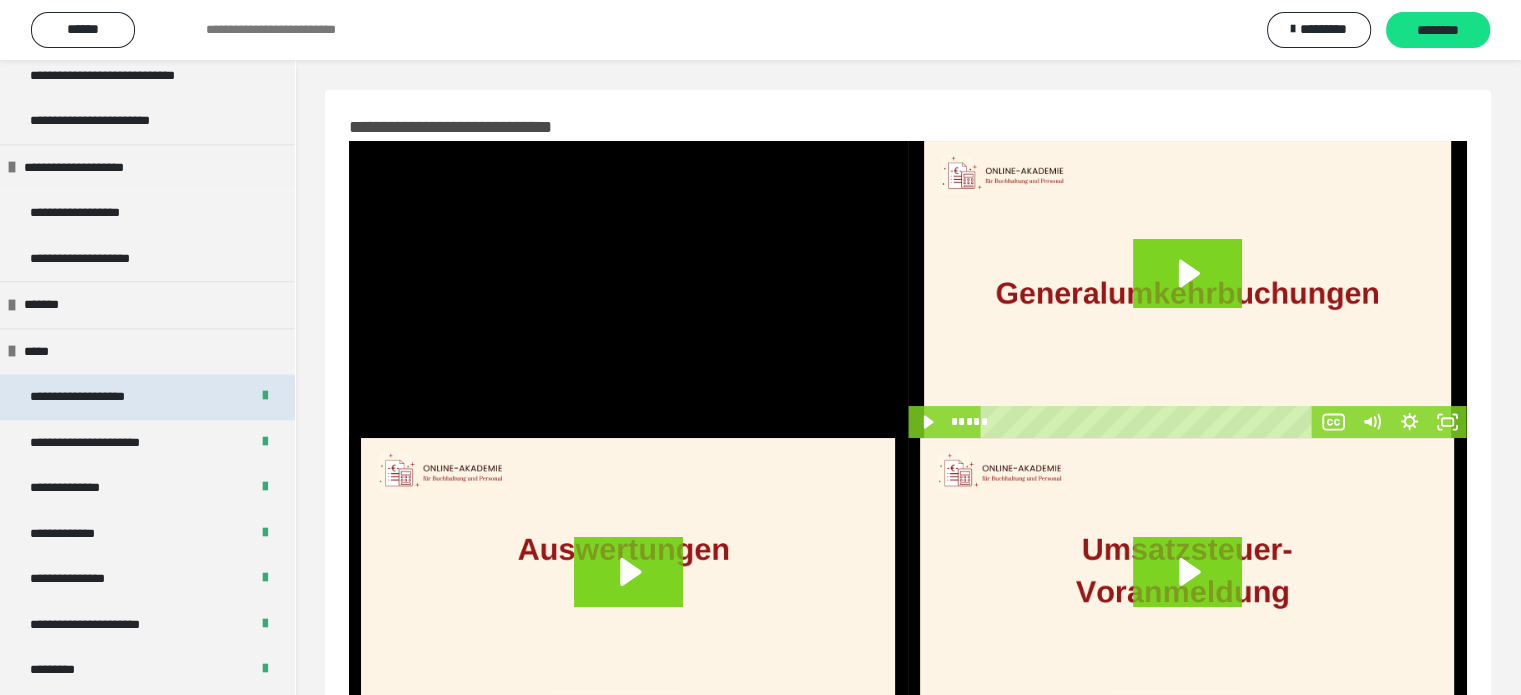 click on "**********" at bounding box center (101, 397) 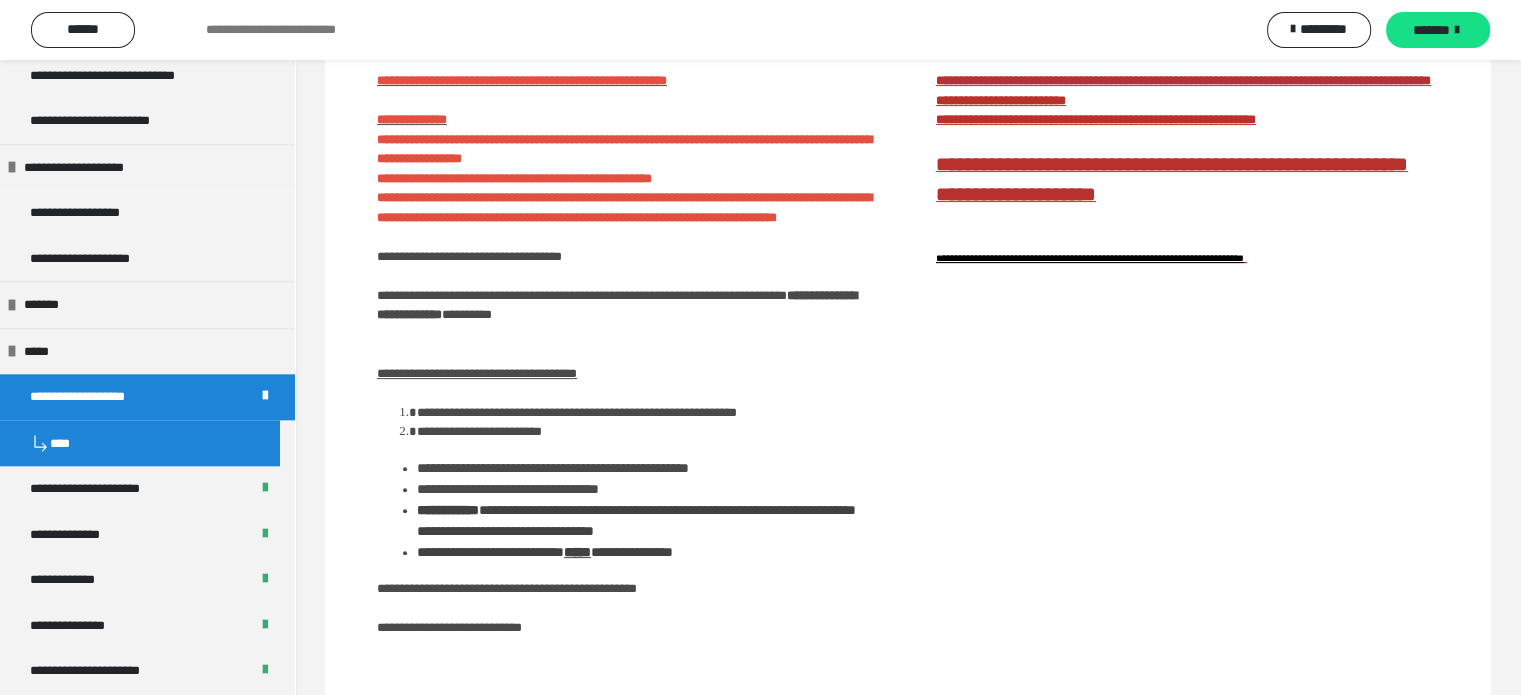 scroll, scrollTop: 471, scrollLeft: 0, axis: vertical 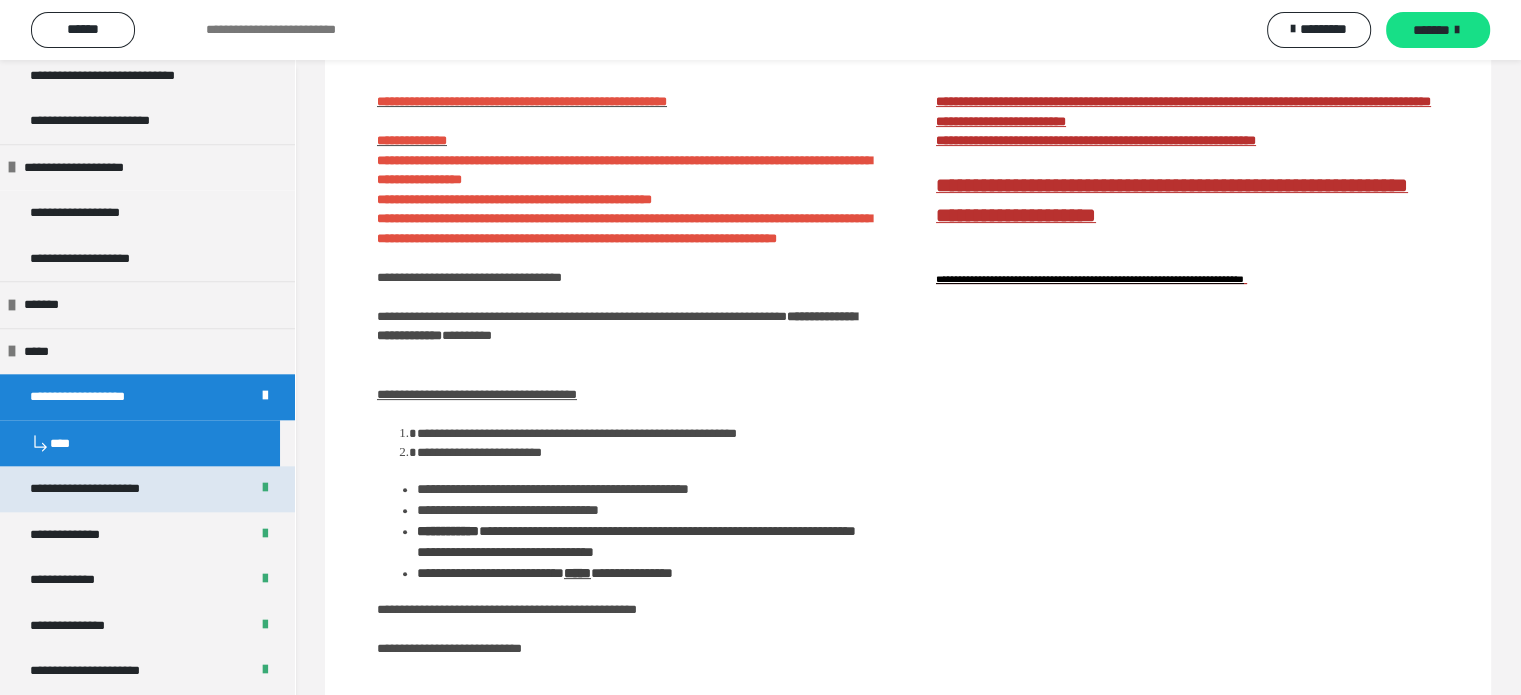 click on "**********" at bounding box center (112, 489) 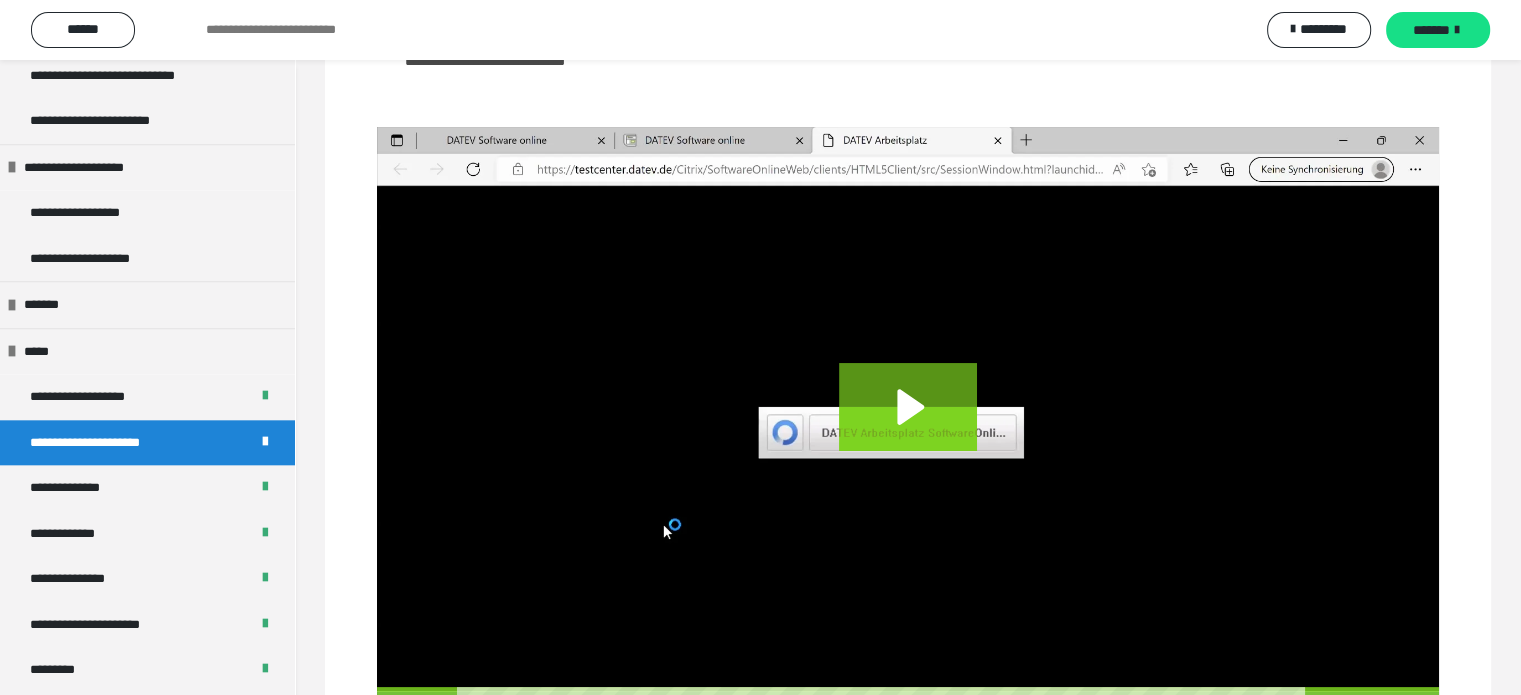 scroll, scrollTop: 228, scrollLeft: 0, axis: vertical 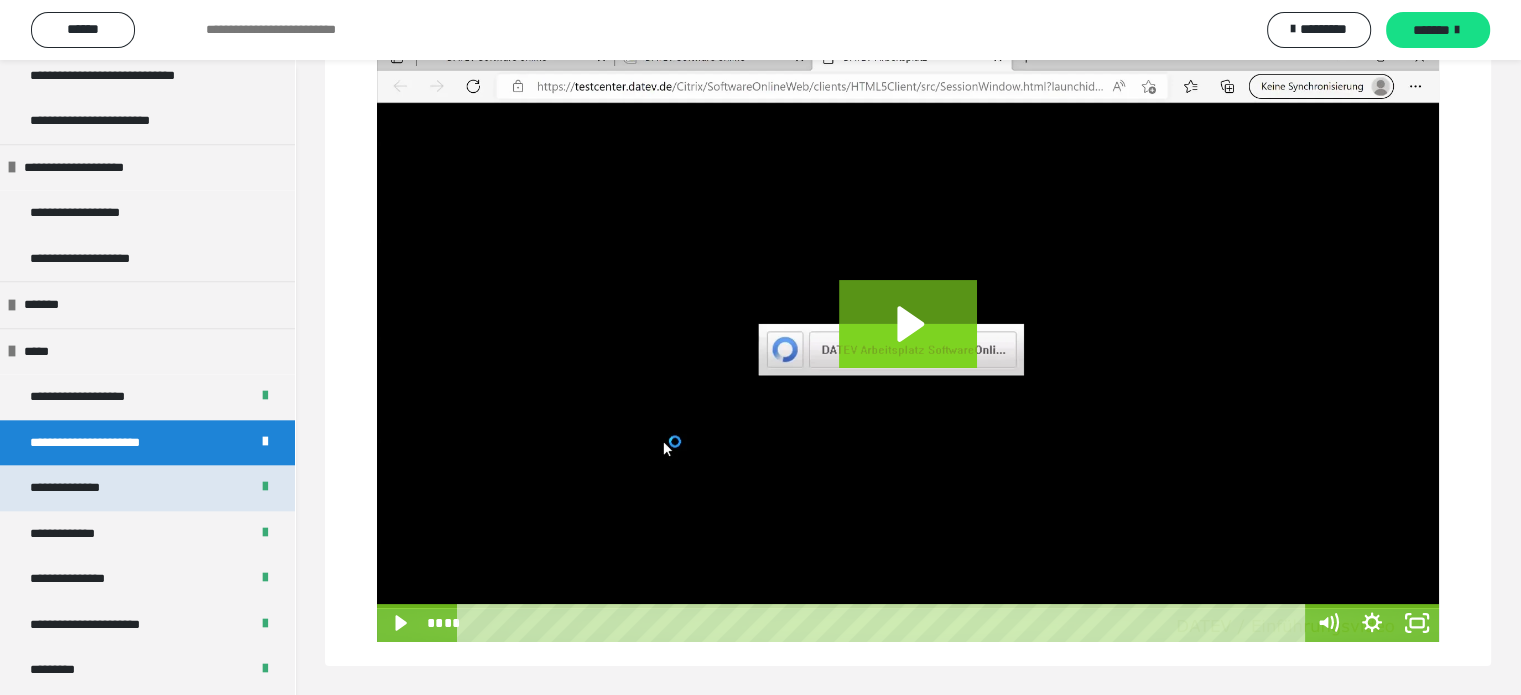 click on "**********" at bounding box center (83, 488) 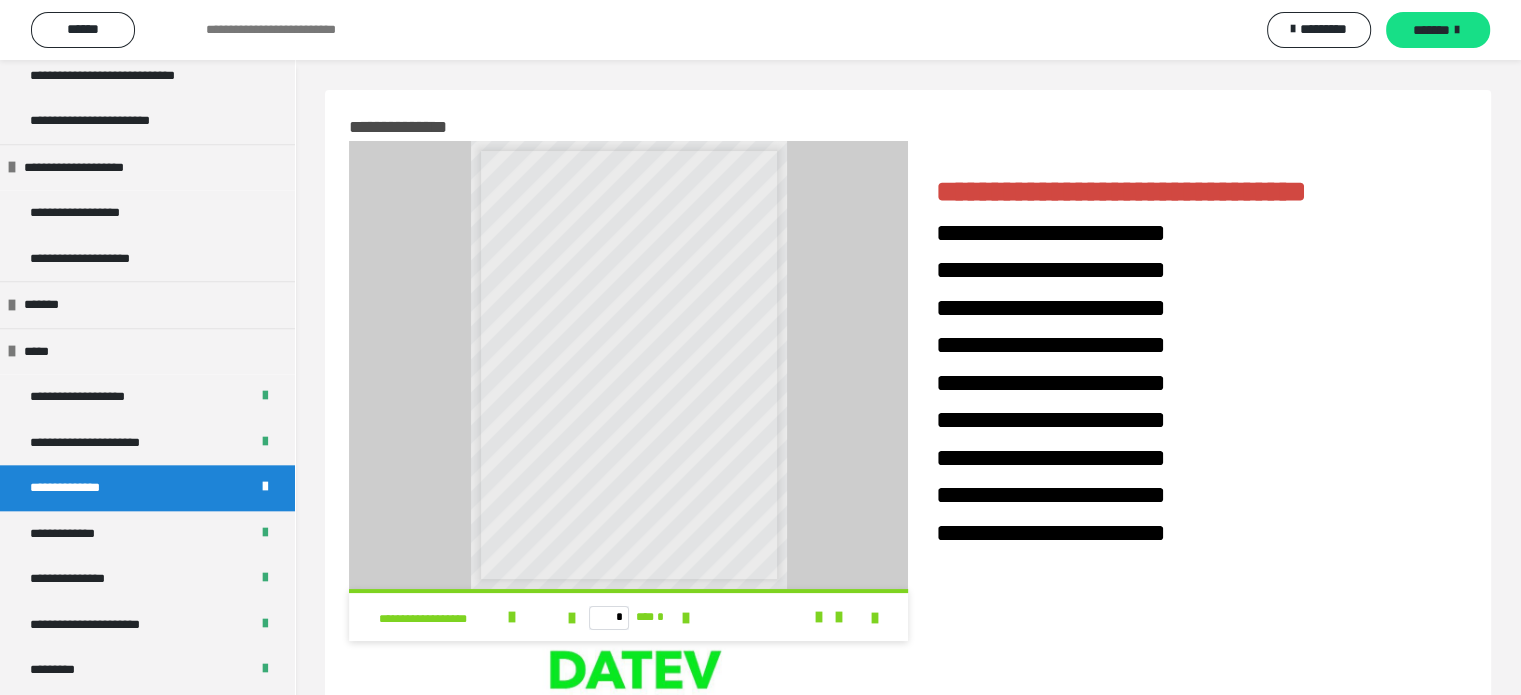 scroll, scrollTop: 0, scrollLeft: 0, axis: both 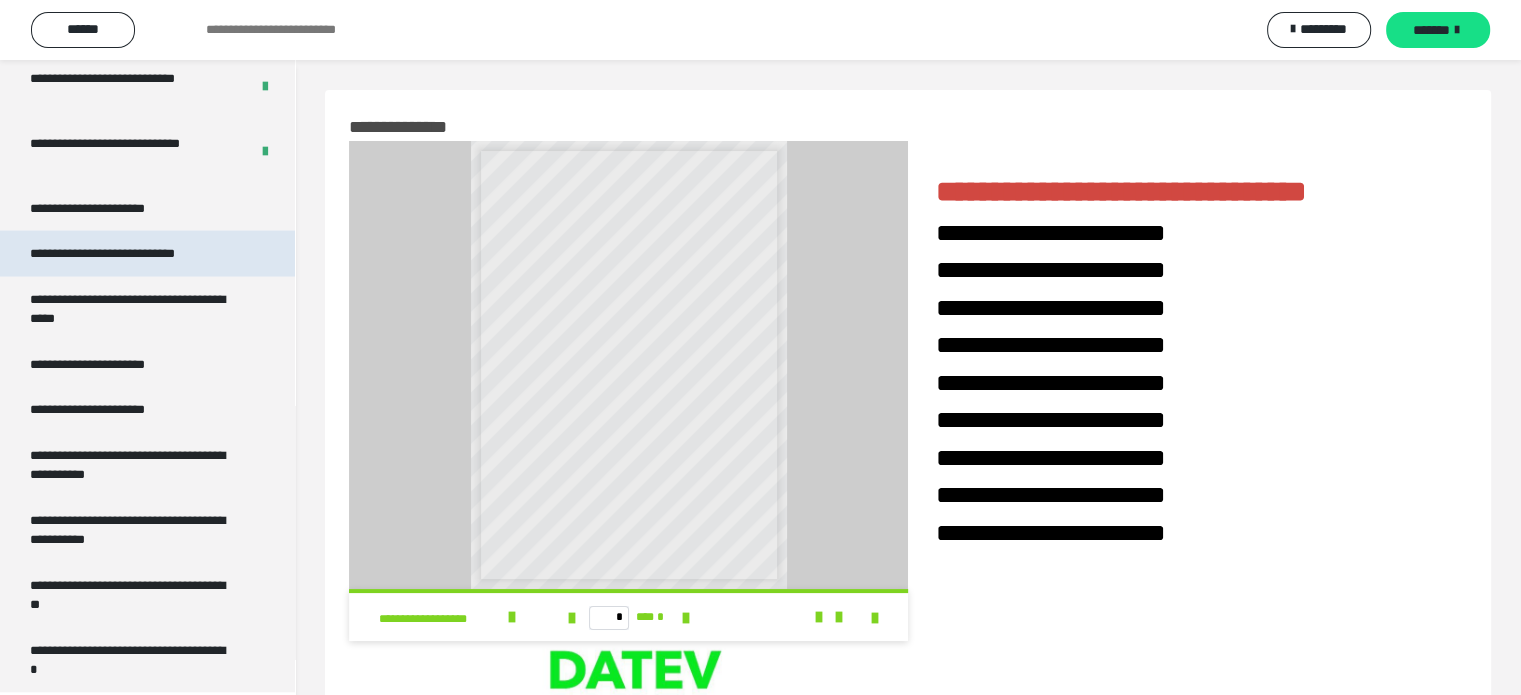 click on "**********" at bounding box center (129, 254) 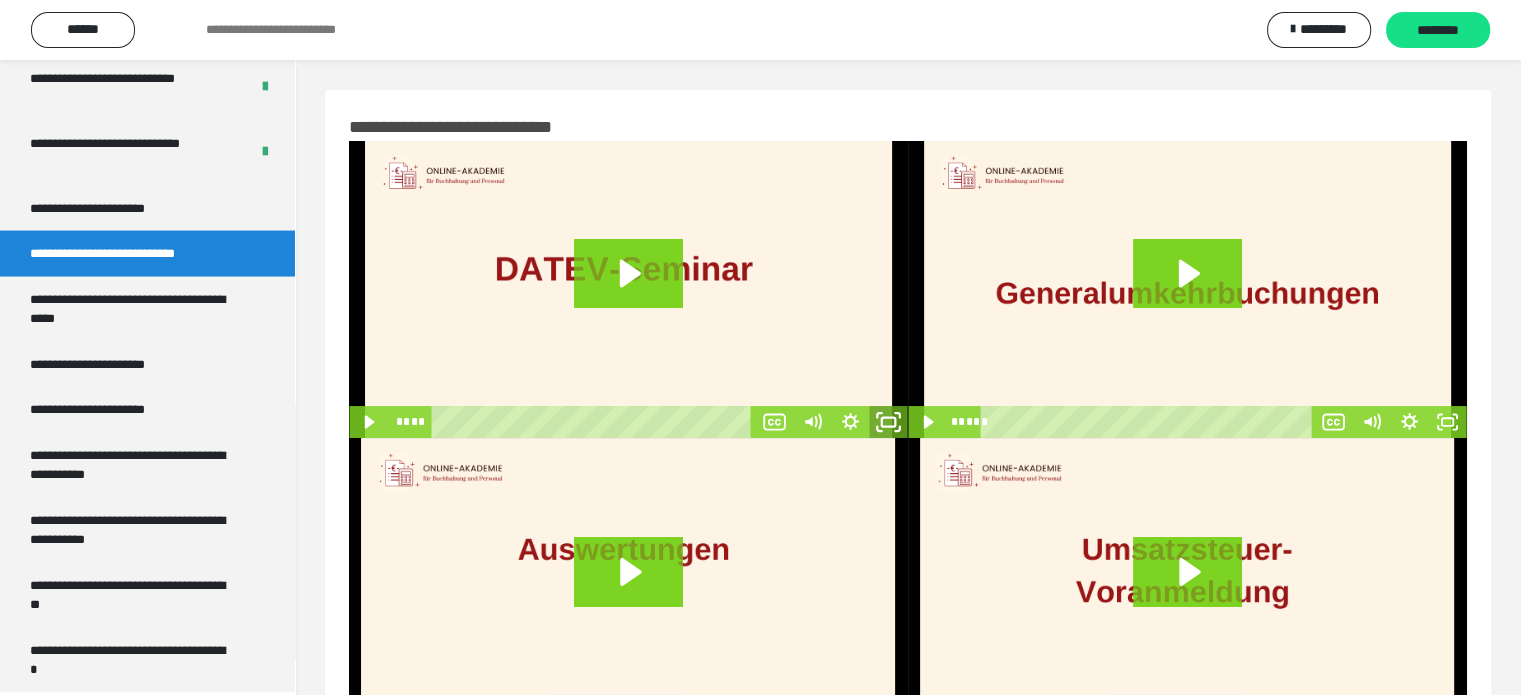 click 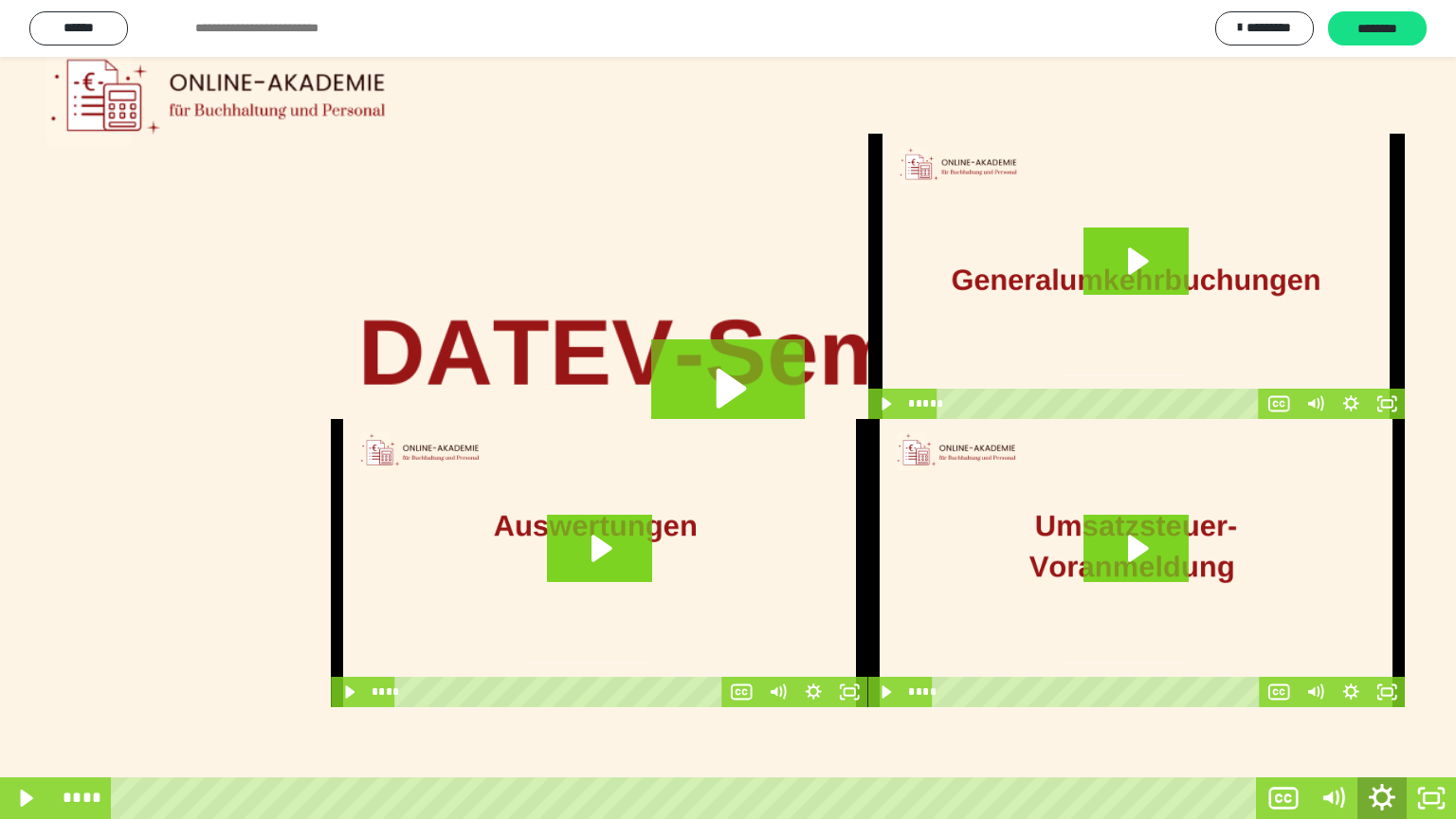 click 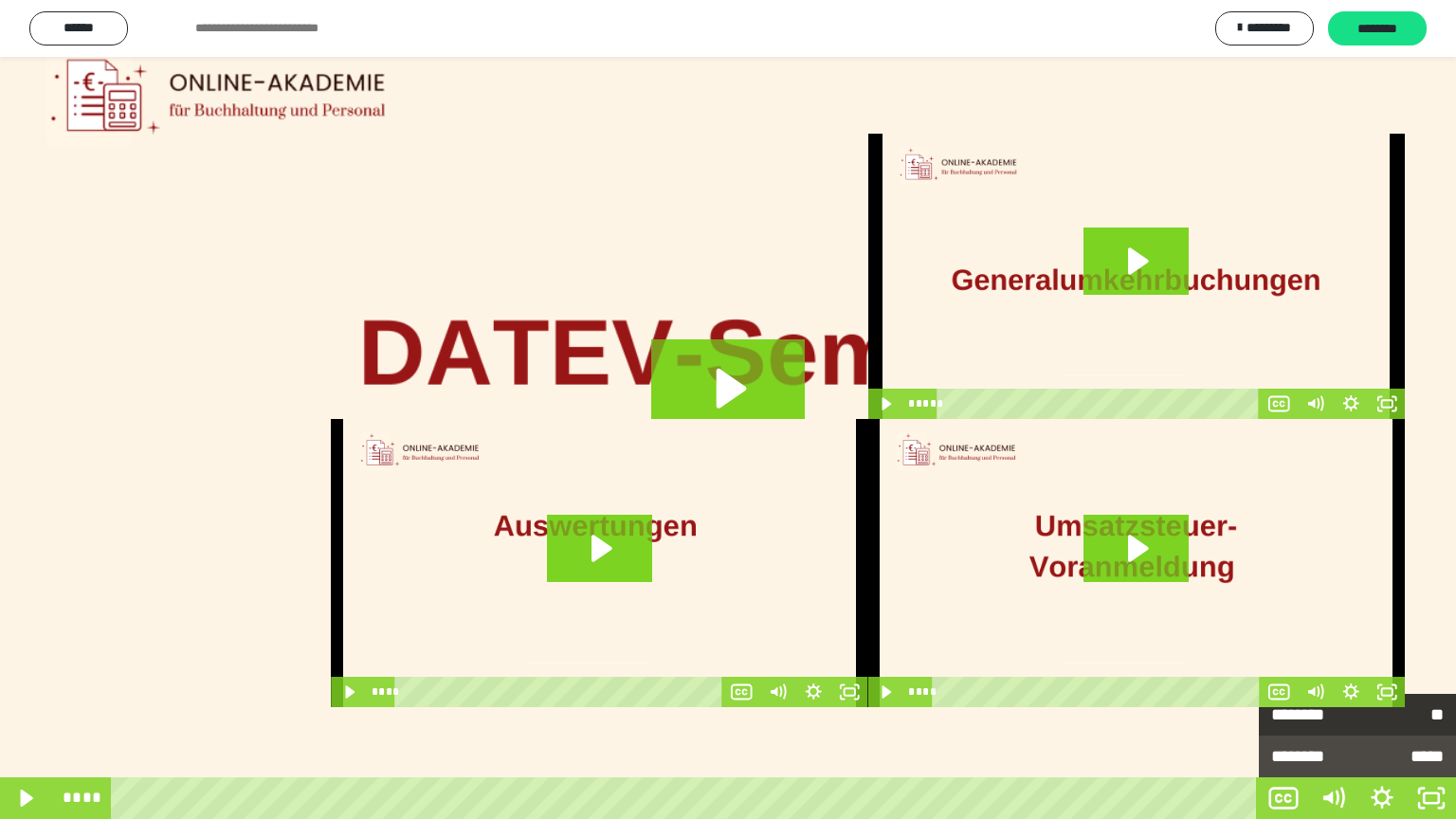 click on "********" at bounding box center (1314, 715) 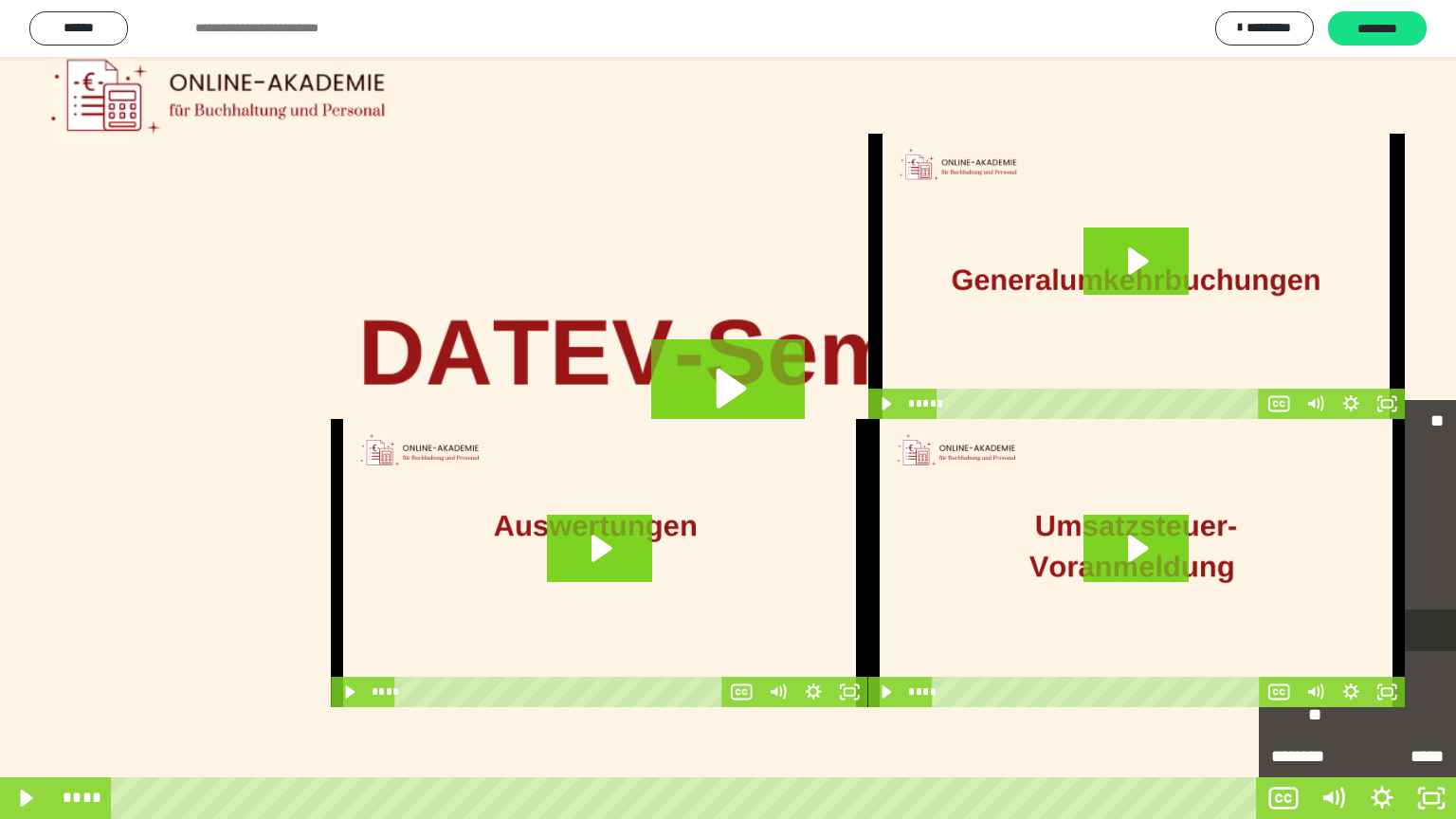 click on "****" at bounding box center (1357, 631) 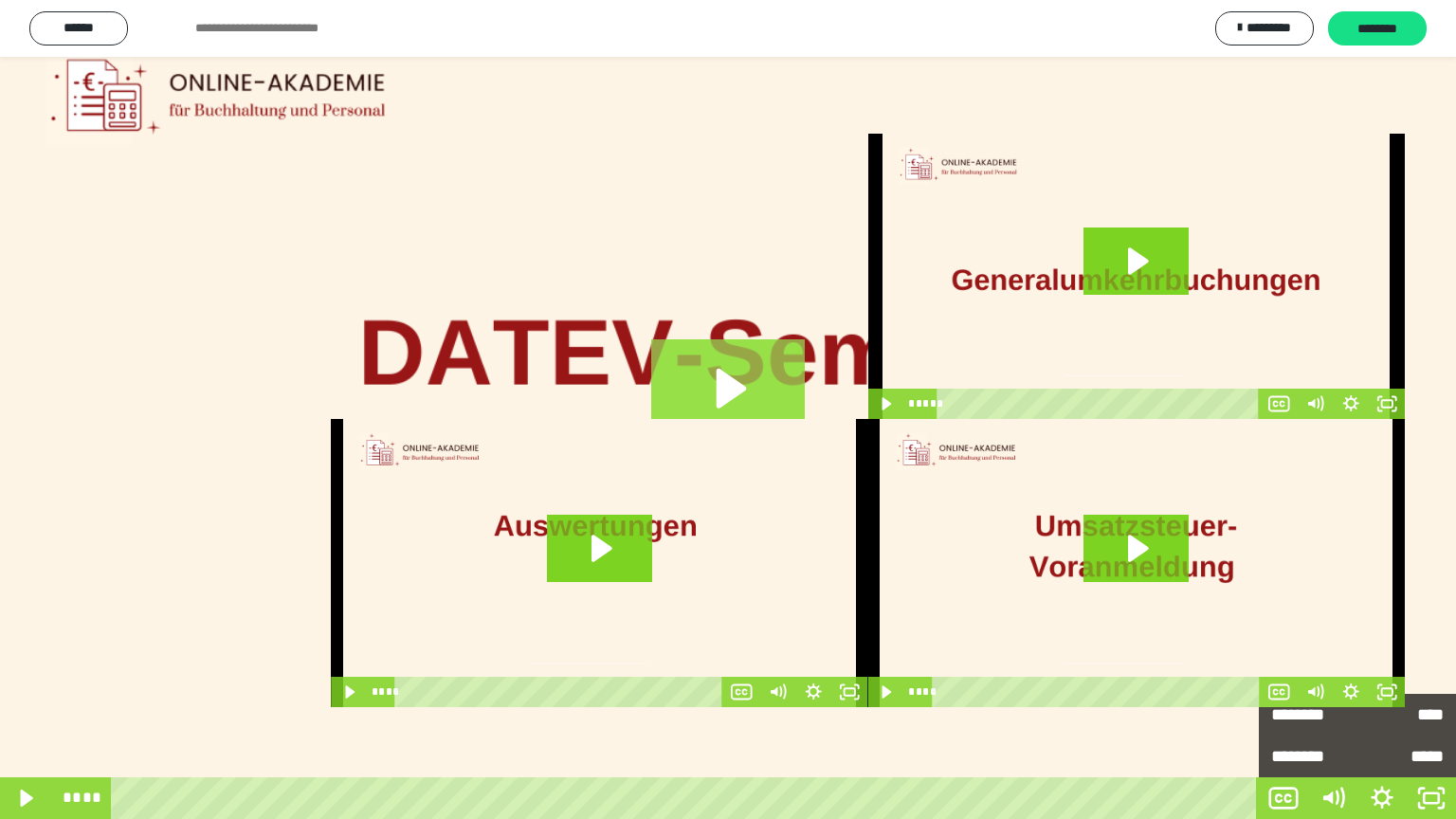 click 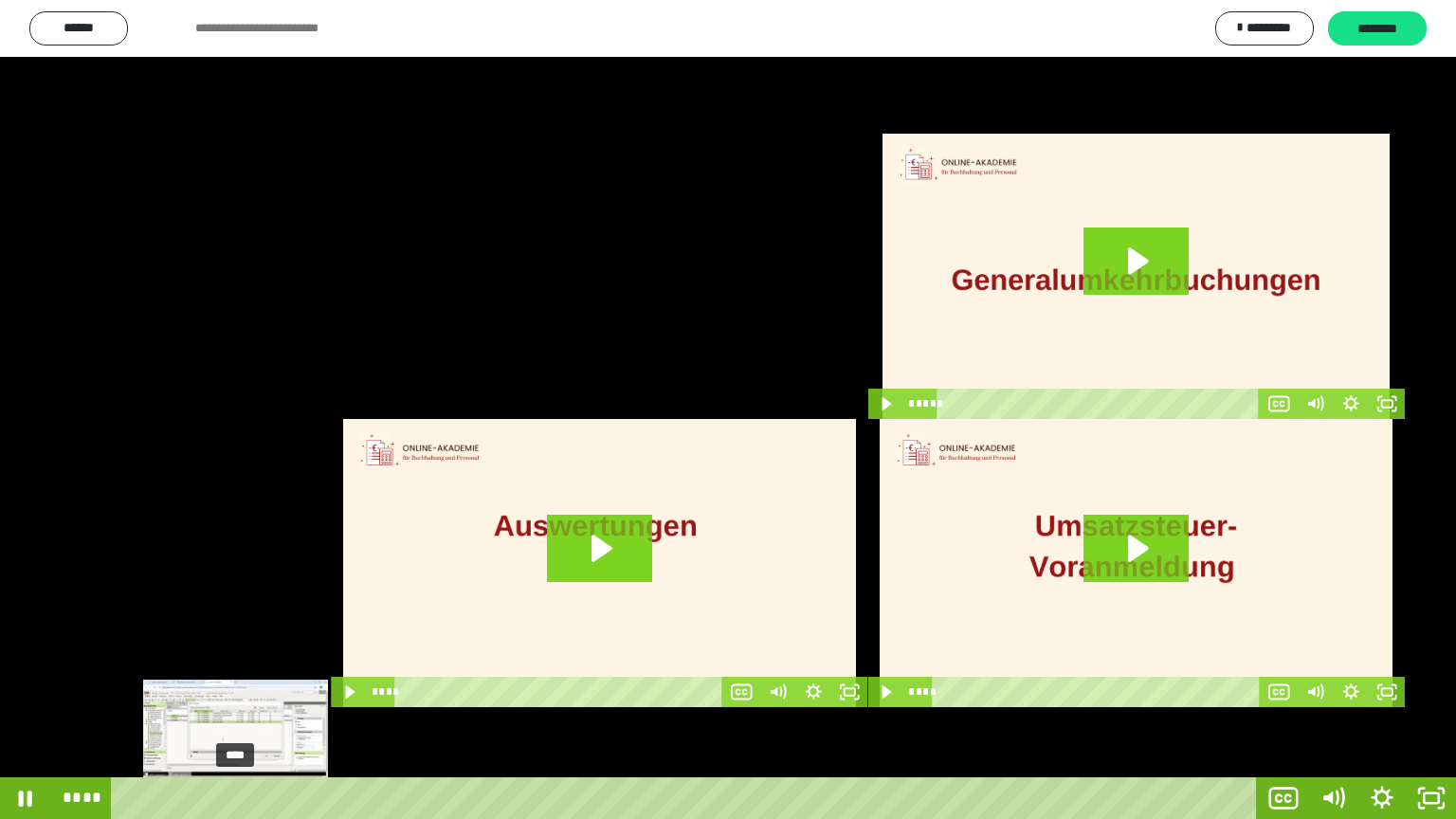 click at bounding box center (241, 798) 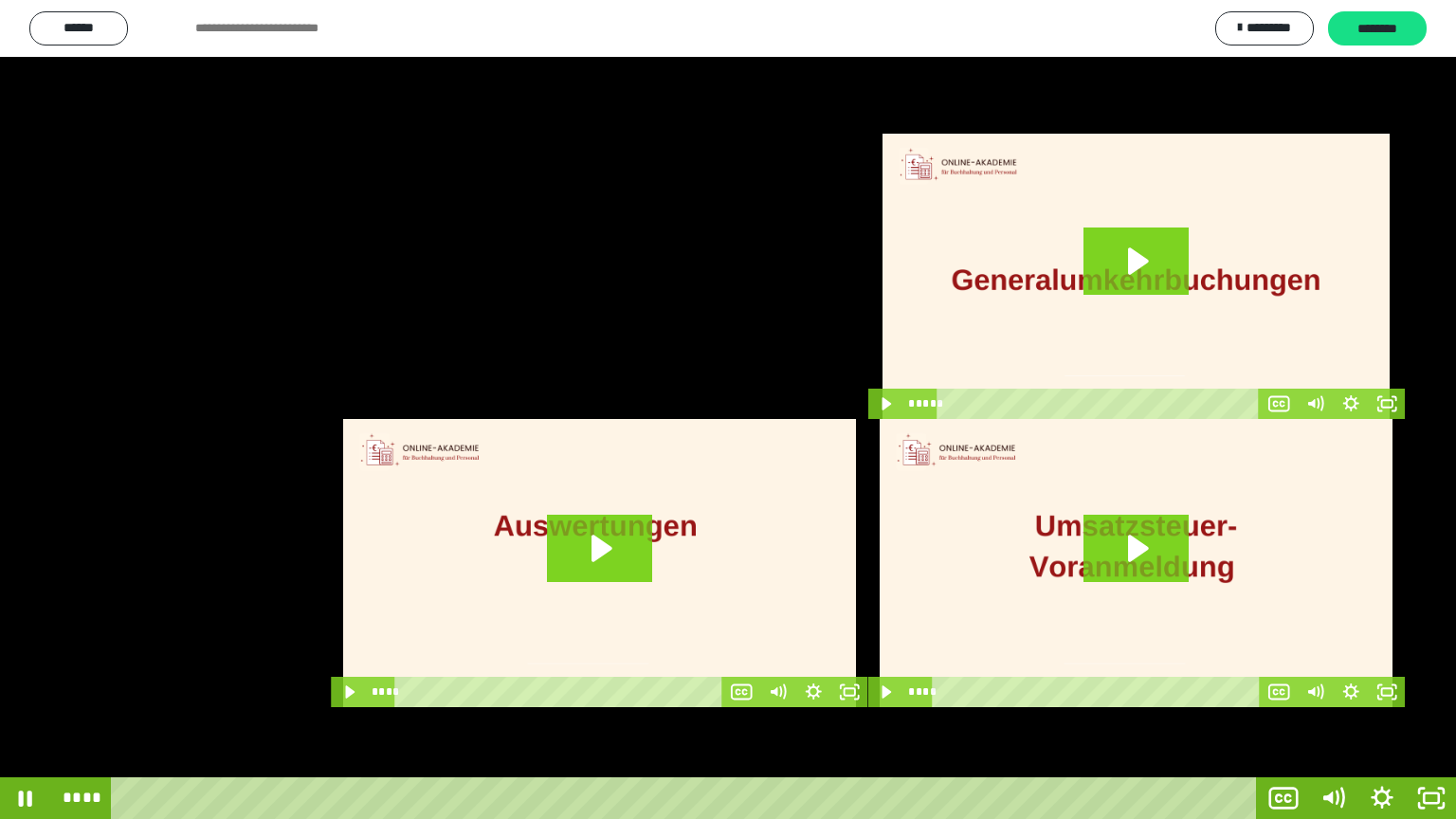 click at bounding box center (728, 410) 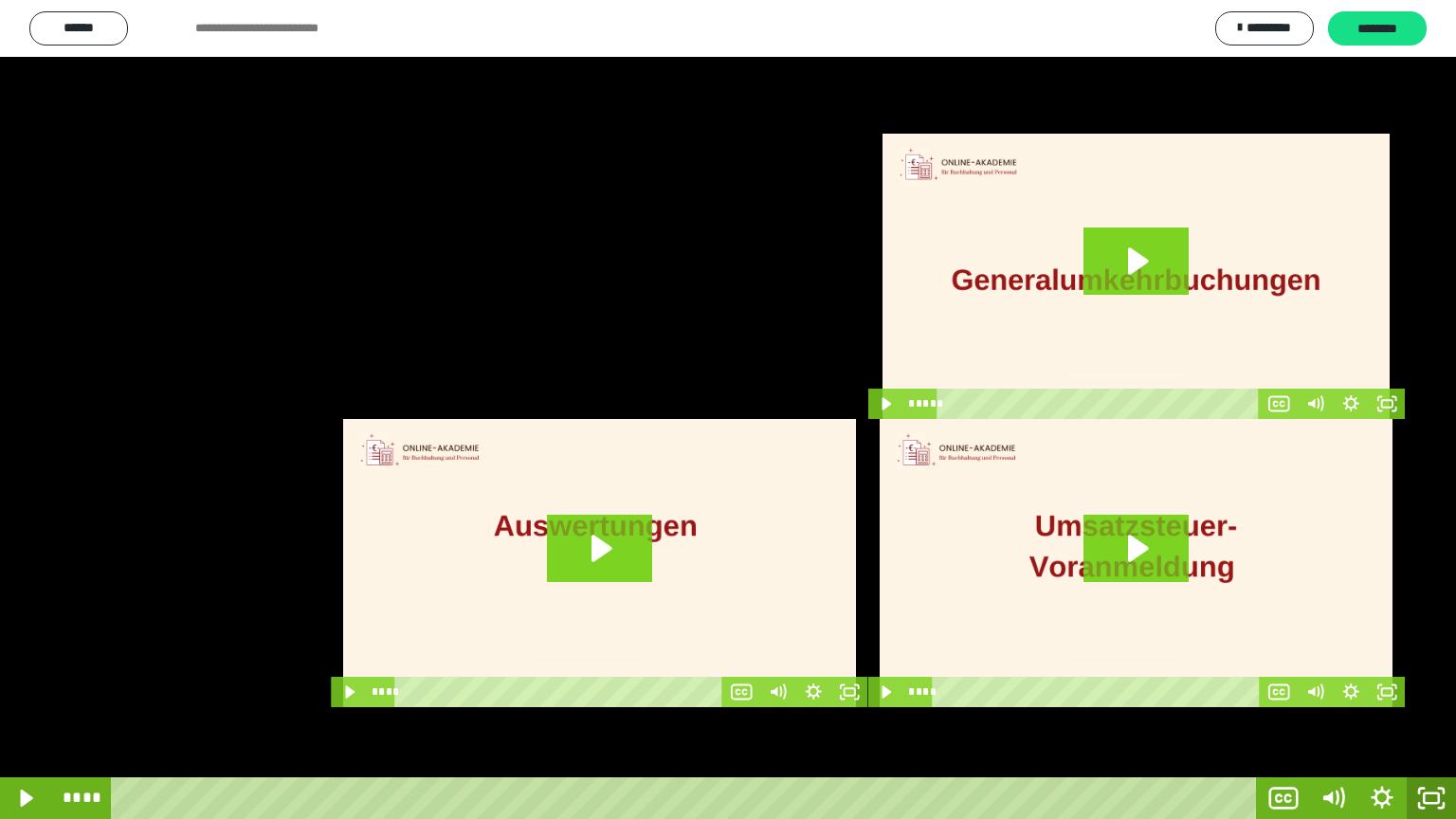 click 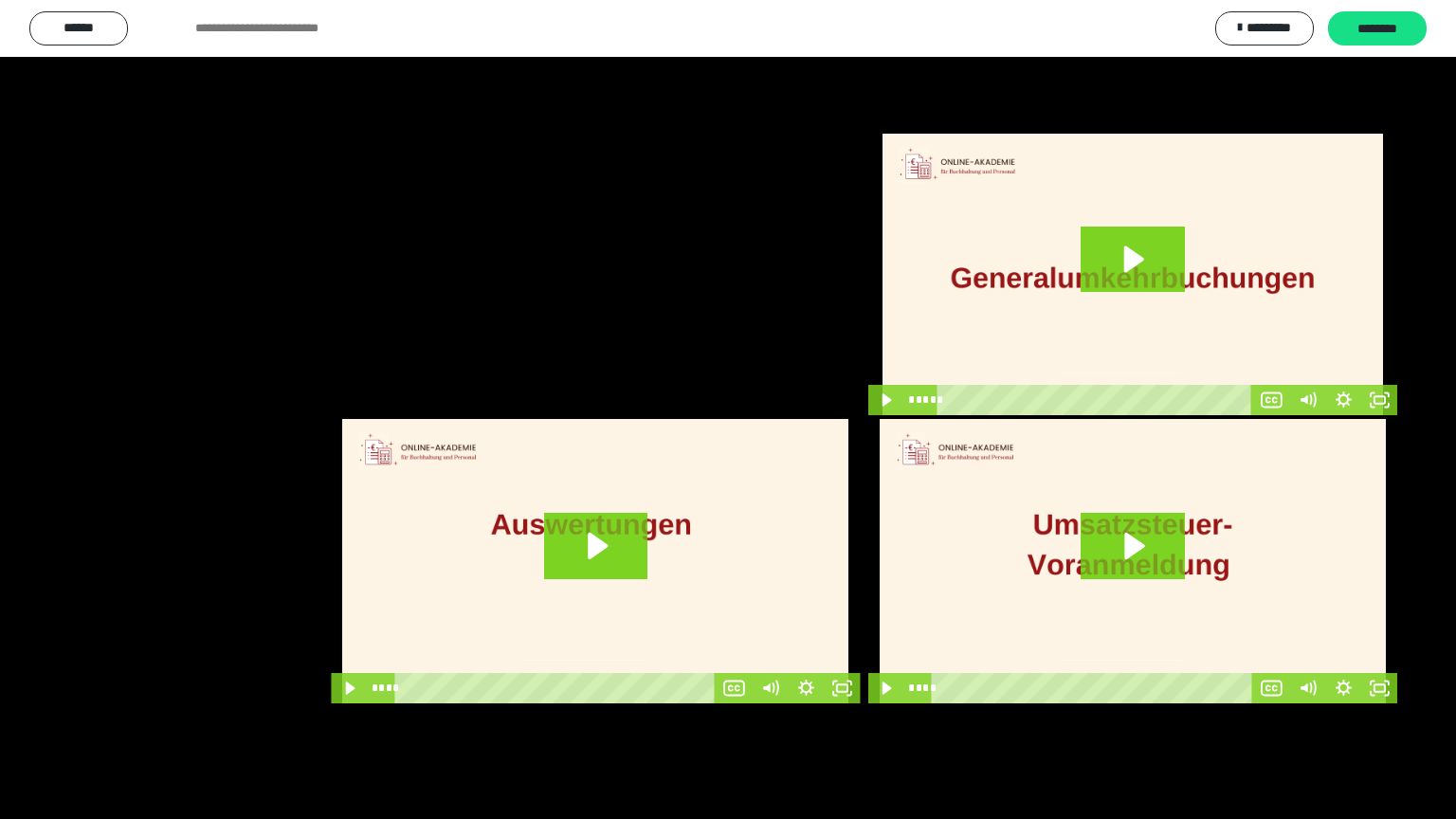 scroll, scrollTop: 3765, scrollLeft: 0, axis: vertical 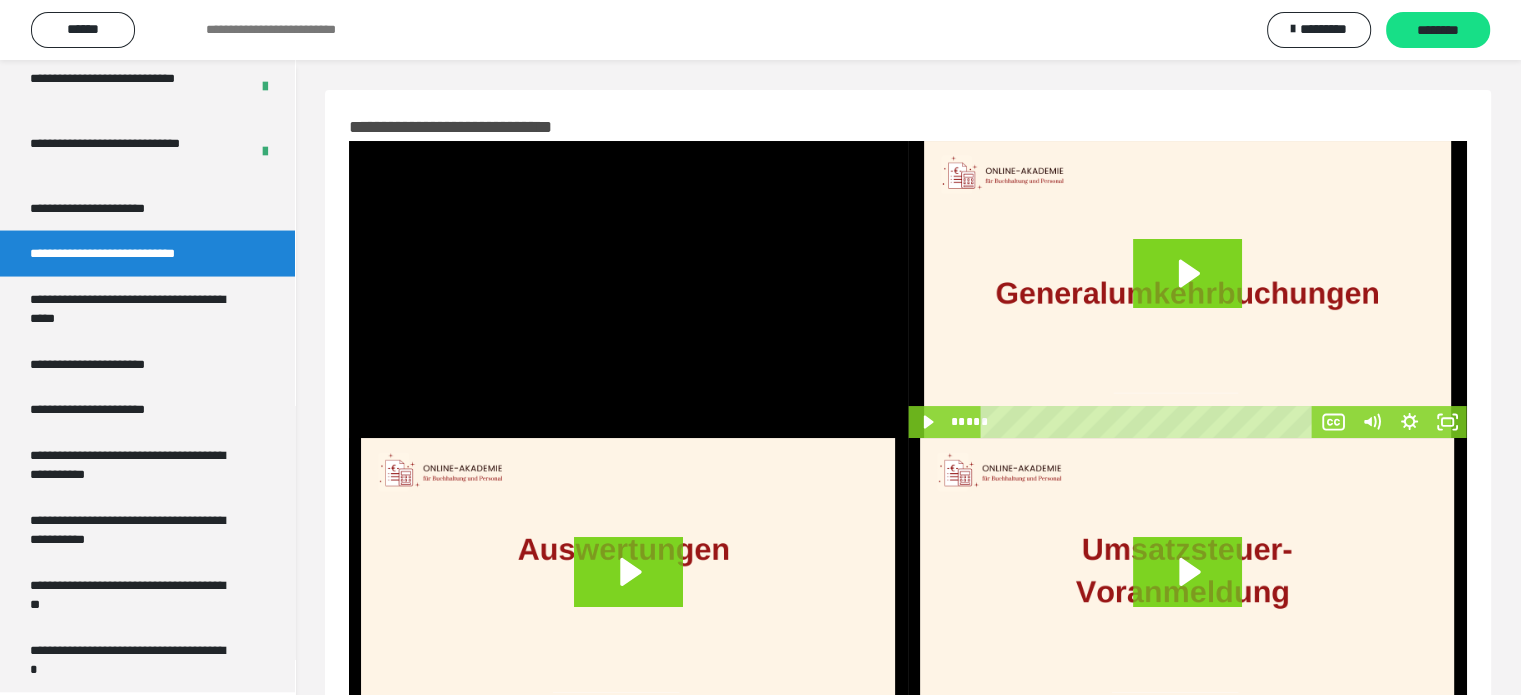type 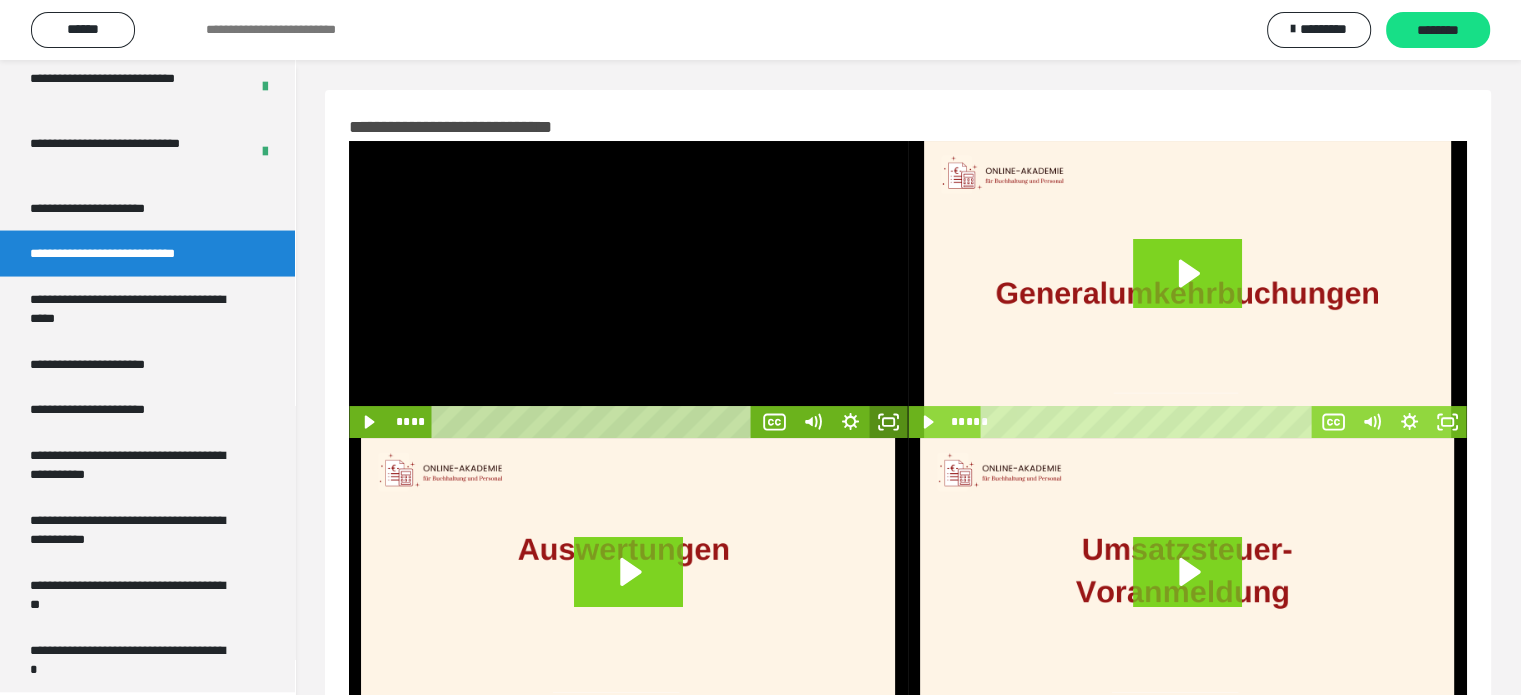 click 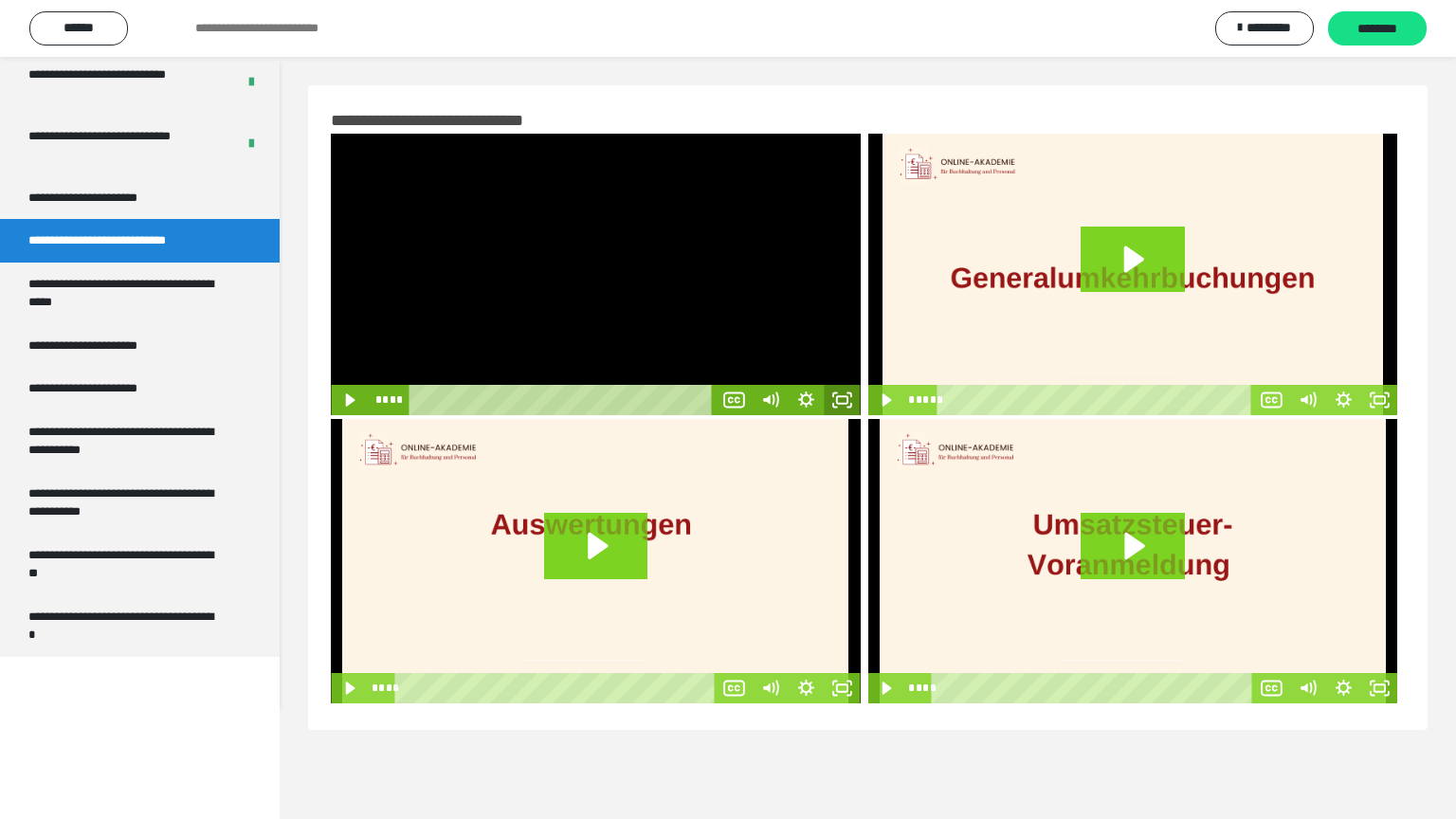 scroll, scrollTop: 3606, scrollLeft: 0, axis: vertical 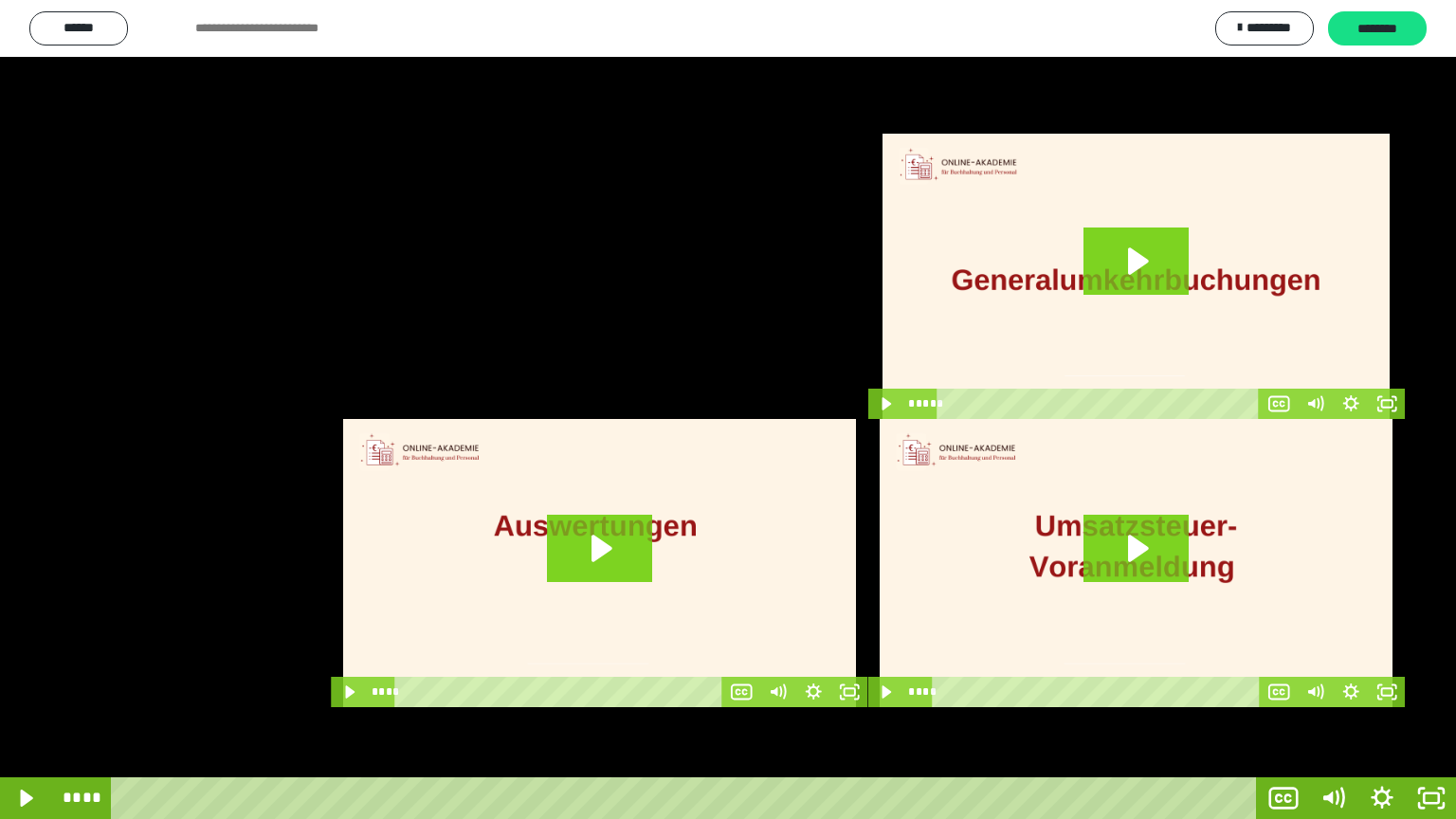 click at bounding box center (728, 410) 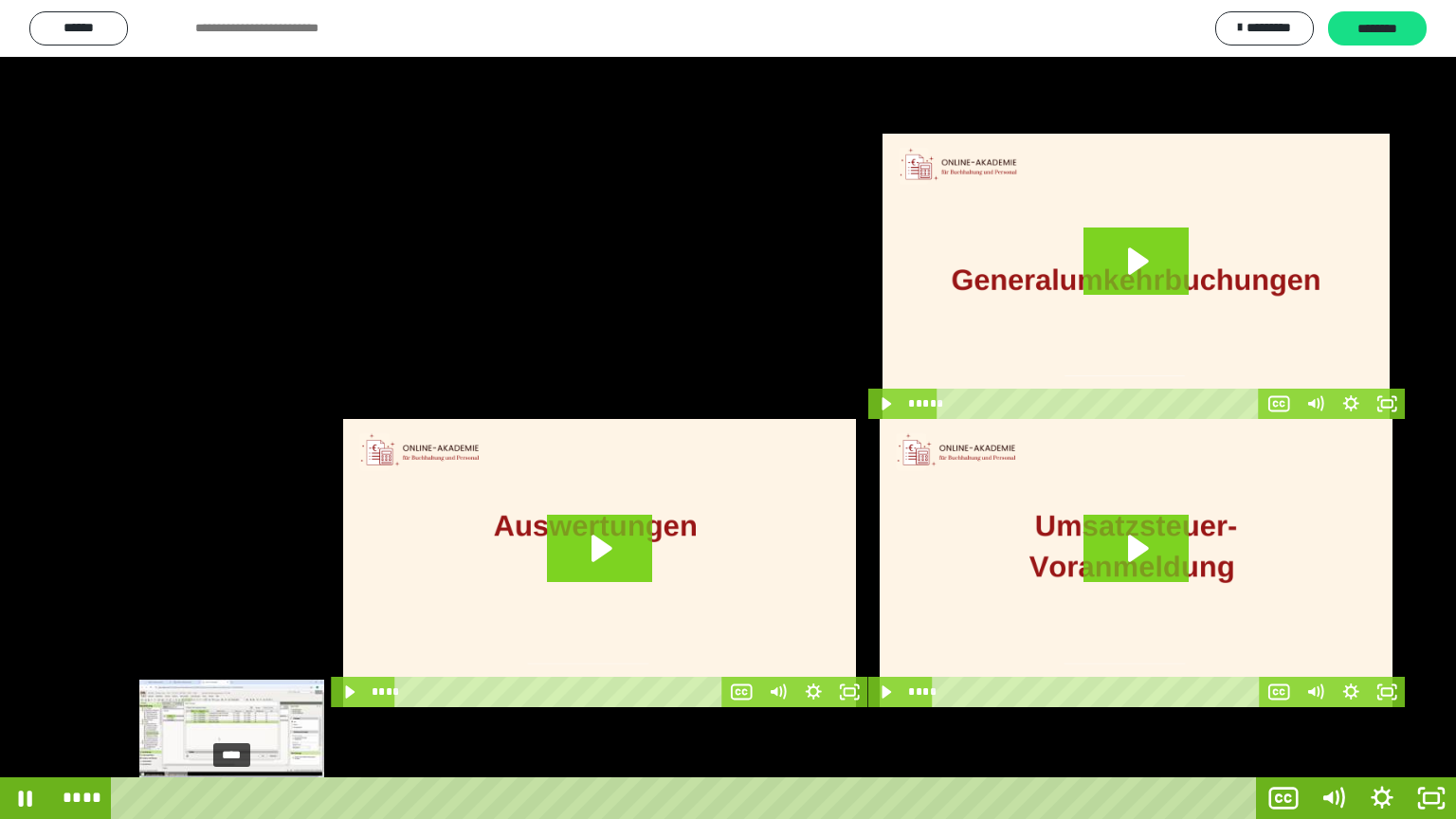 click on "****" at bounding box center [687, 798] 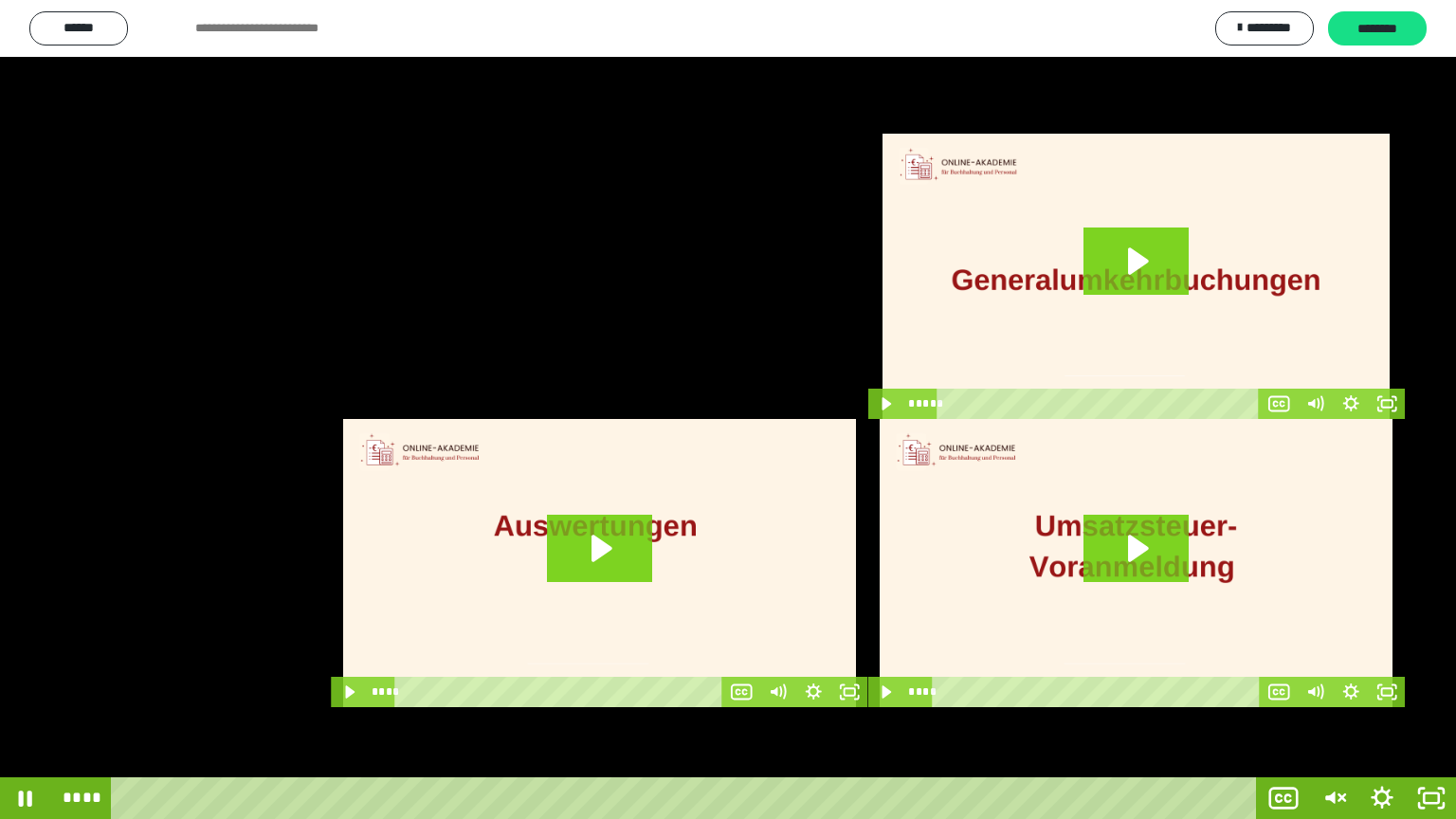 click at bounding box center (728, 410) 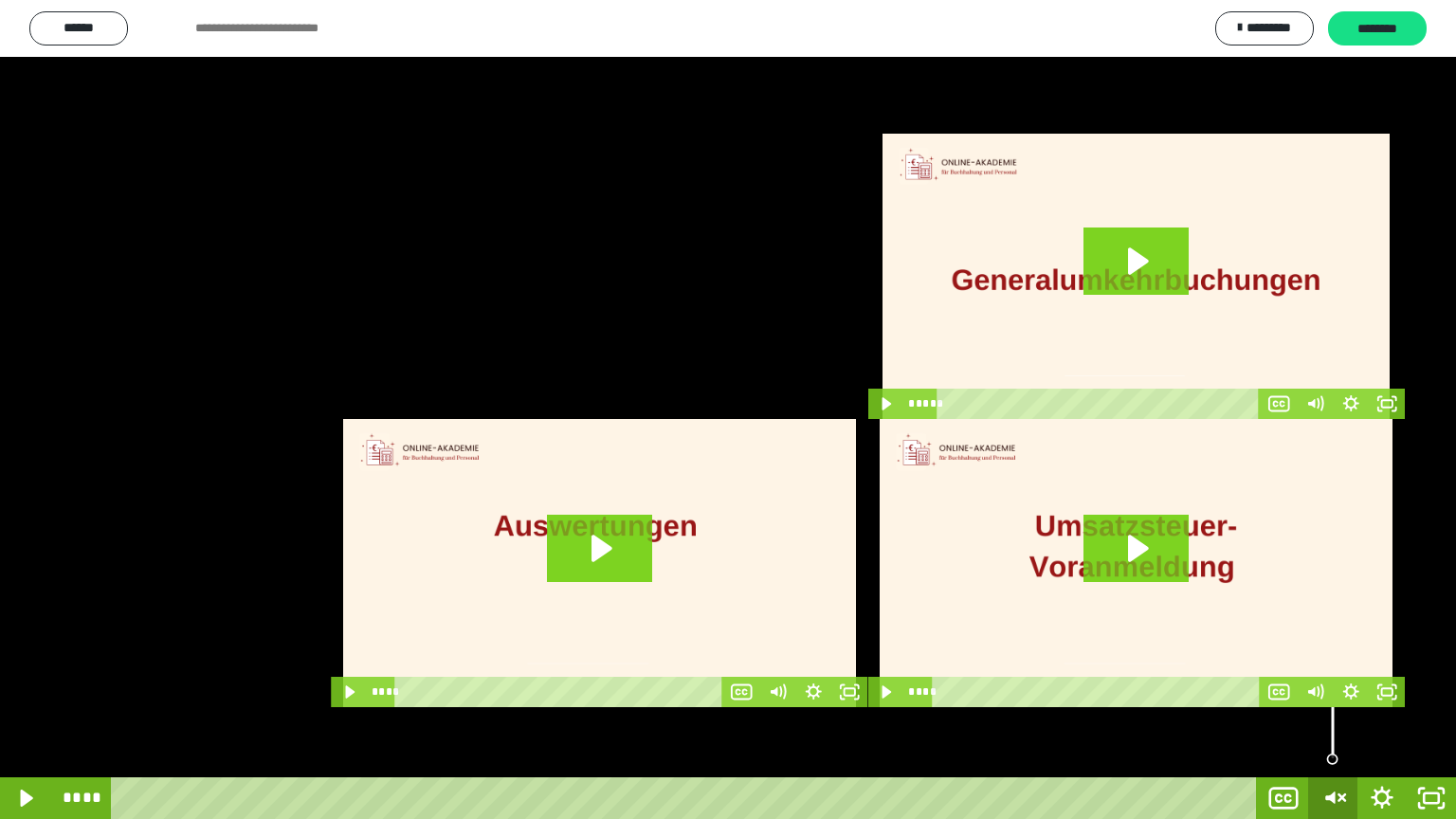 click 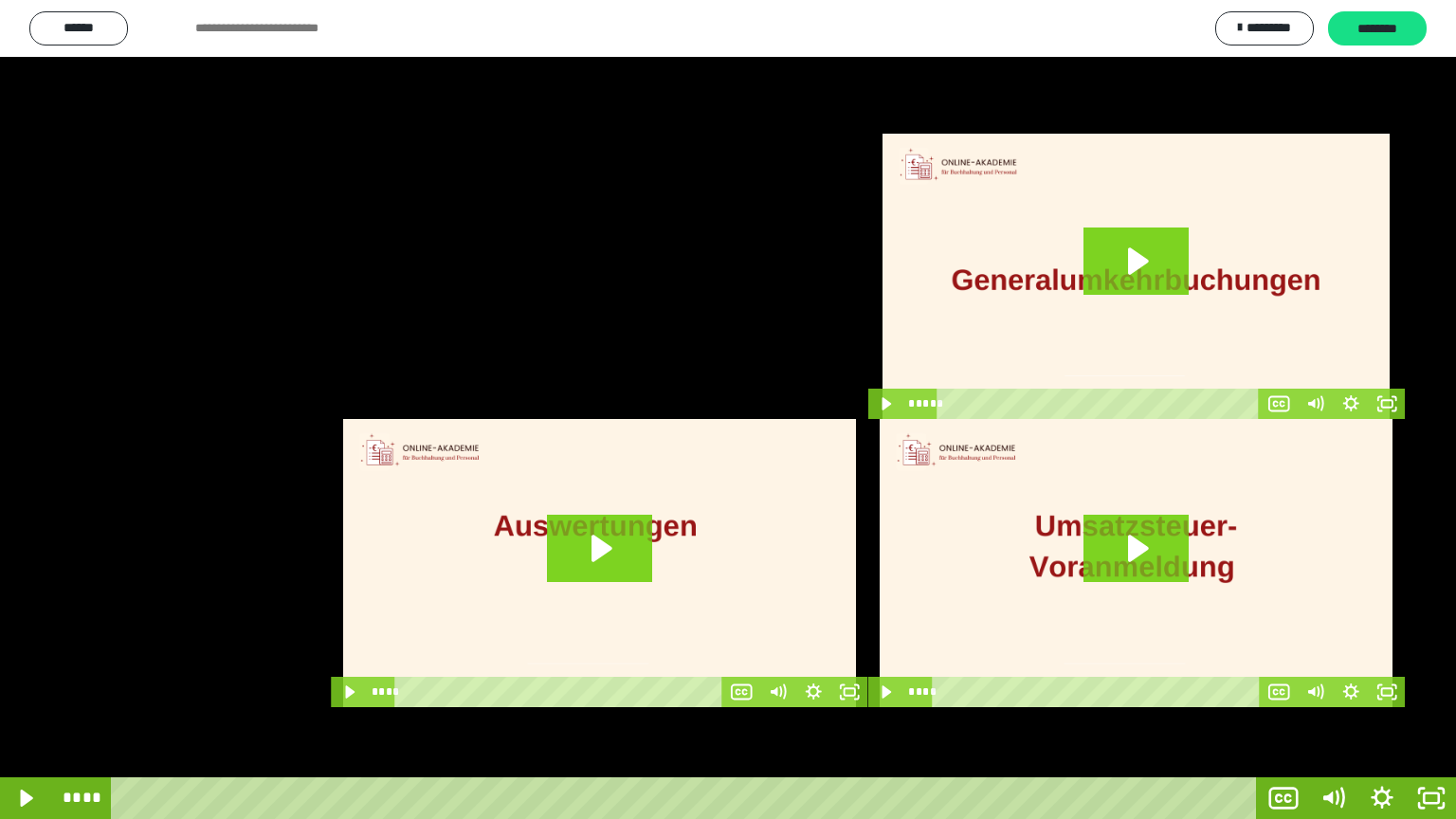 click at bounding box center [728, 410] 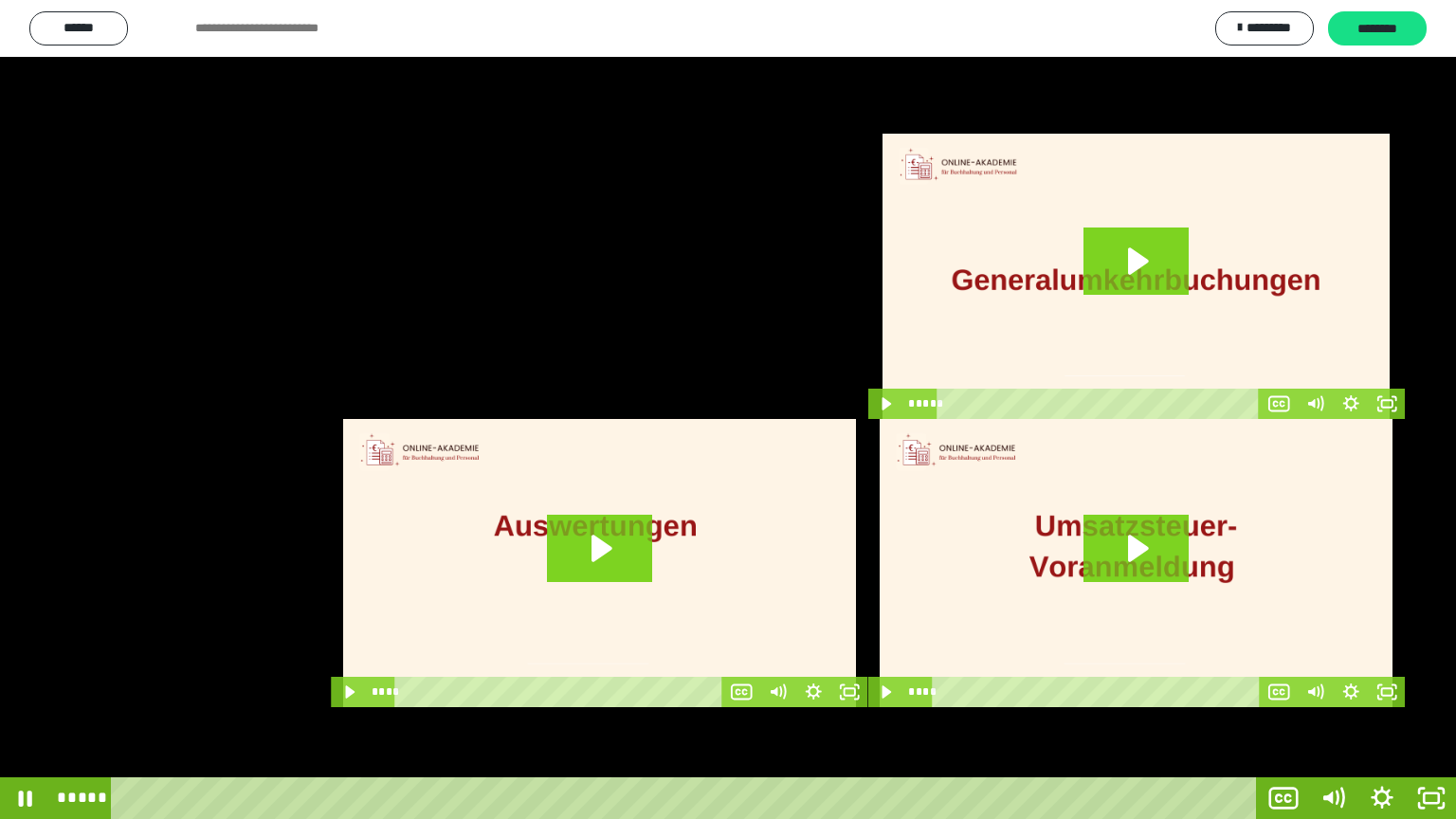 click at bounding box center [728, 410] 